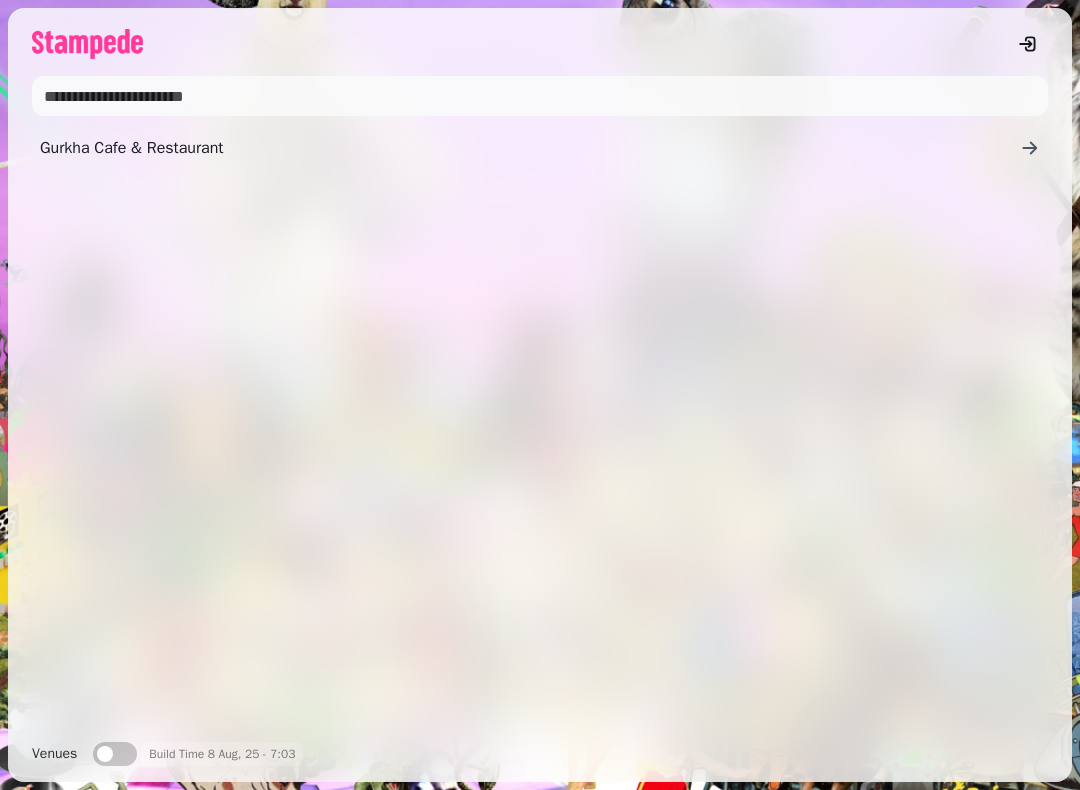 scroll, scrollTop: 0, scrollLeft: 0, axis: both 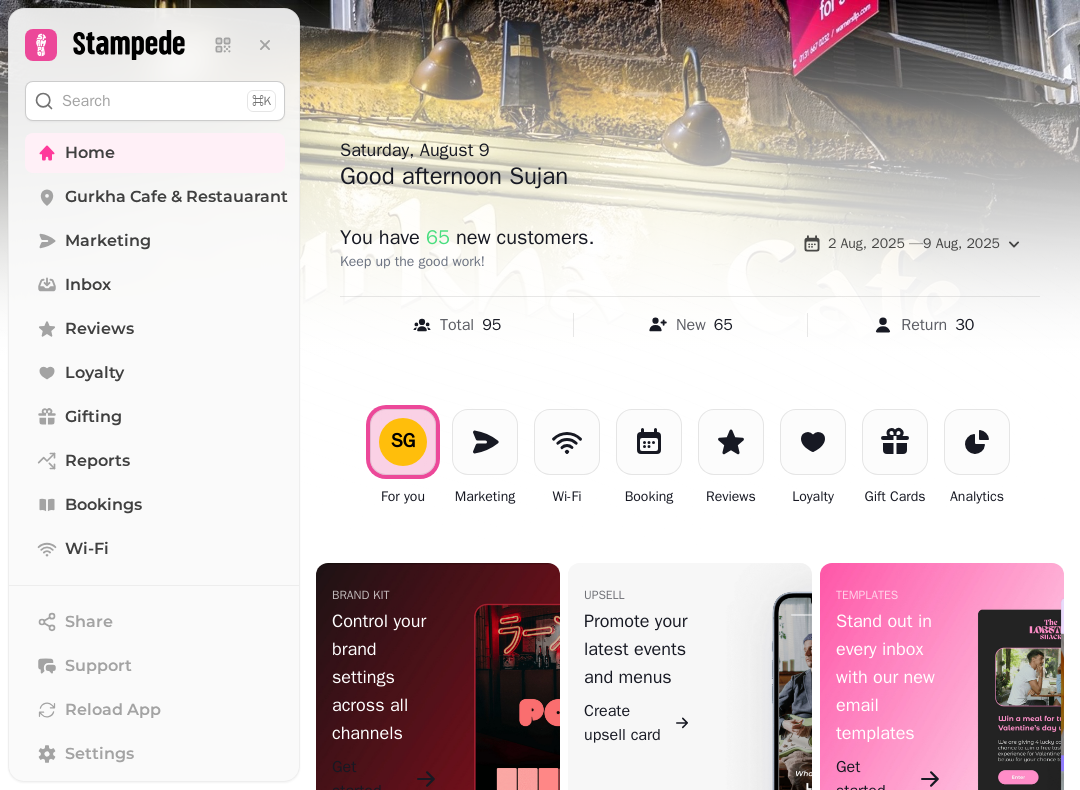click at bounding box center (649, 442) 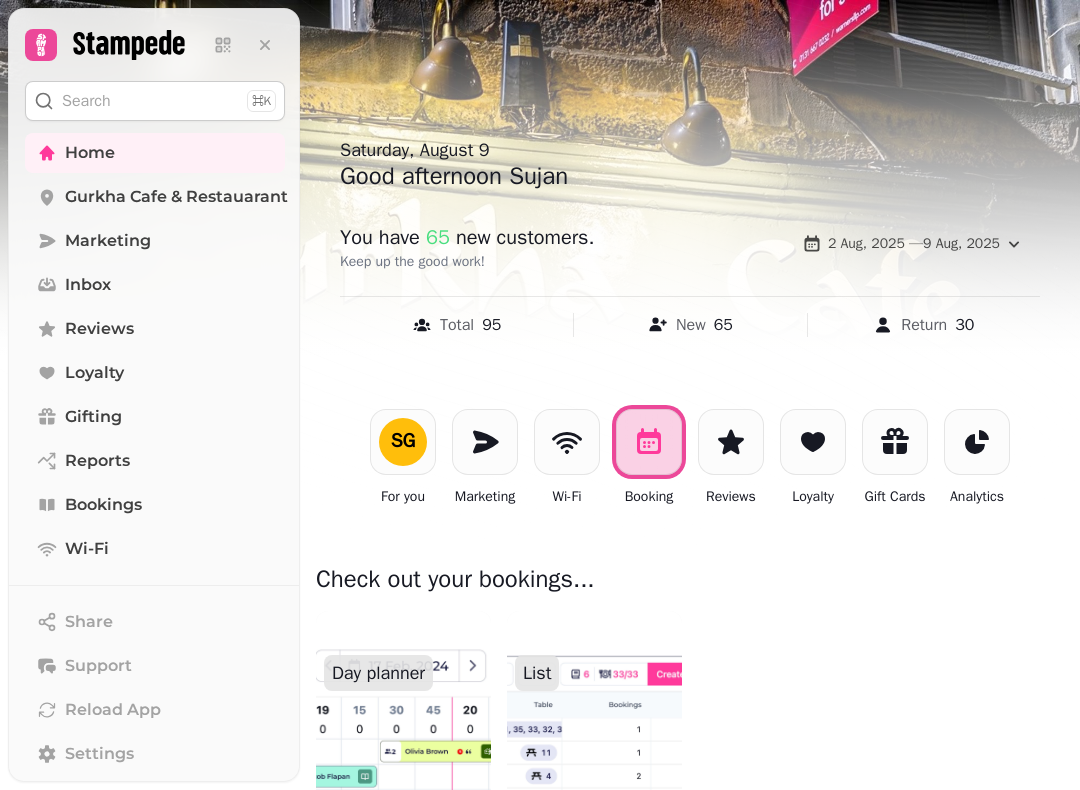 click at bounding box center (594, 731) 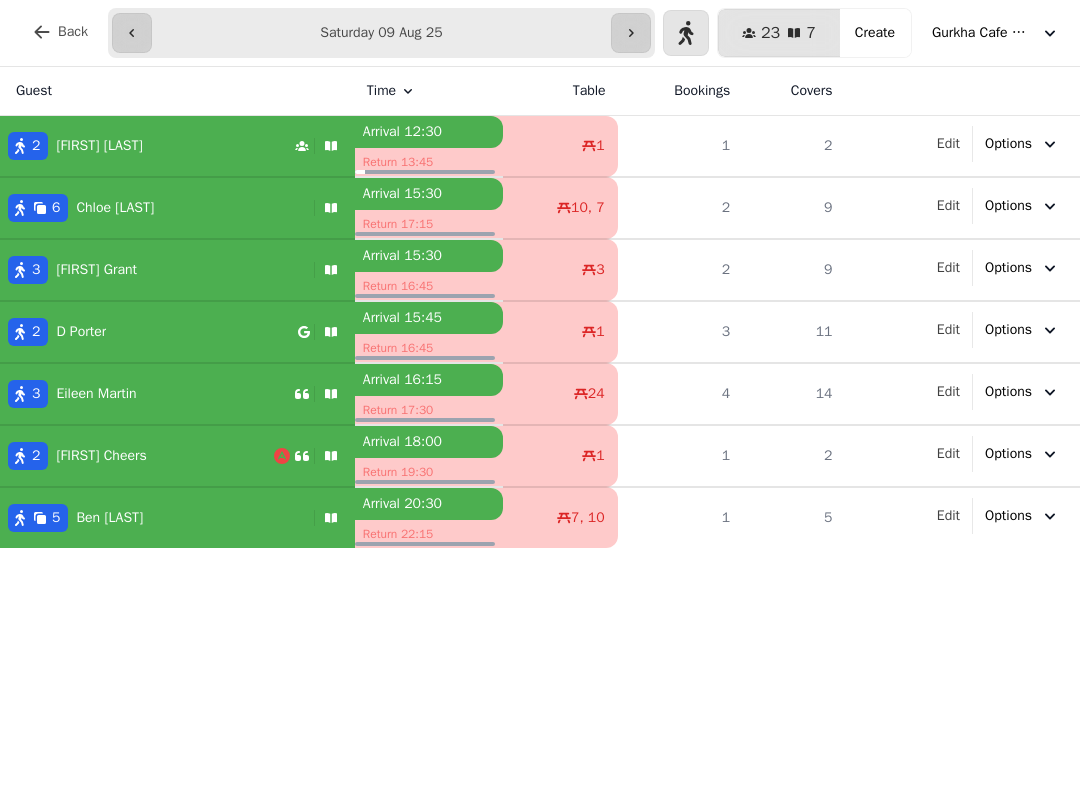 click on "2 Jaymee   Caparanga" at bounding box center [177, 146] 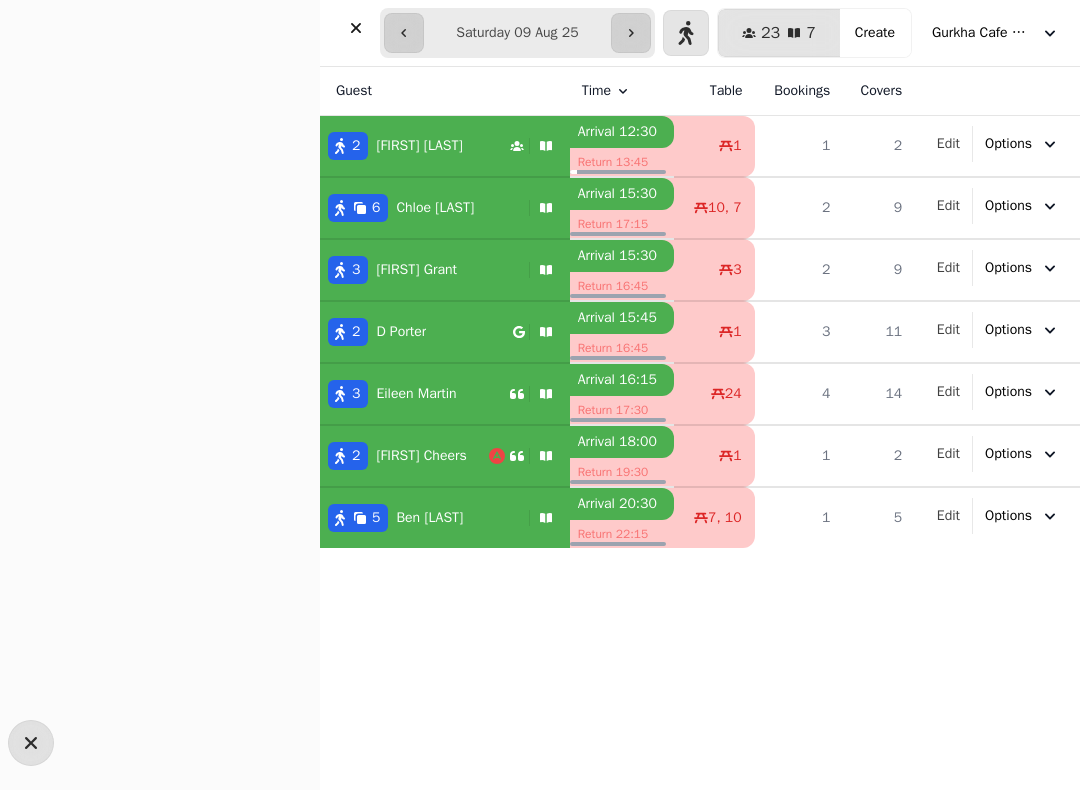 select on "**********" 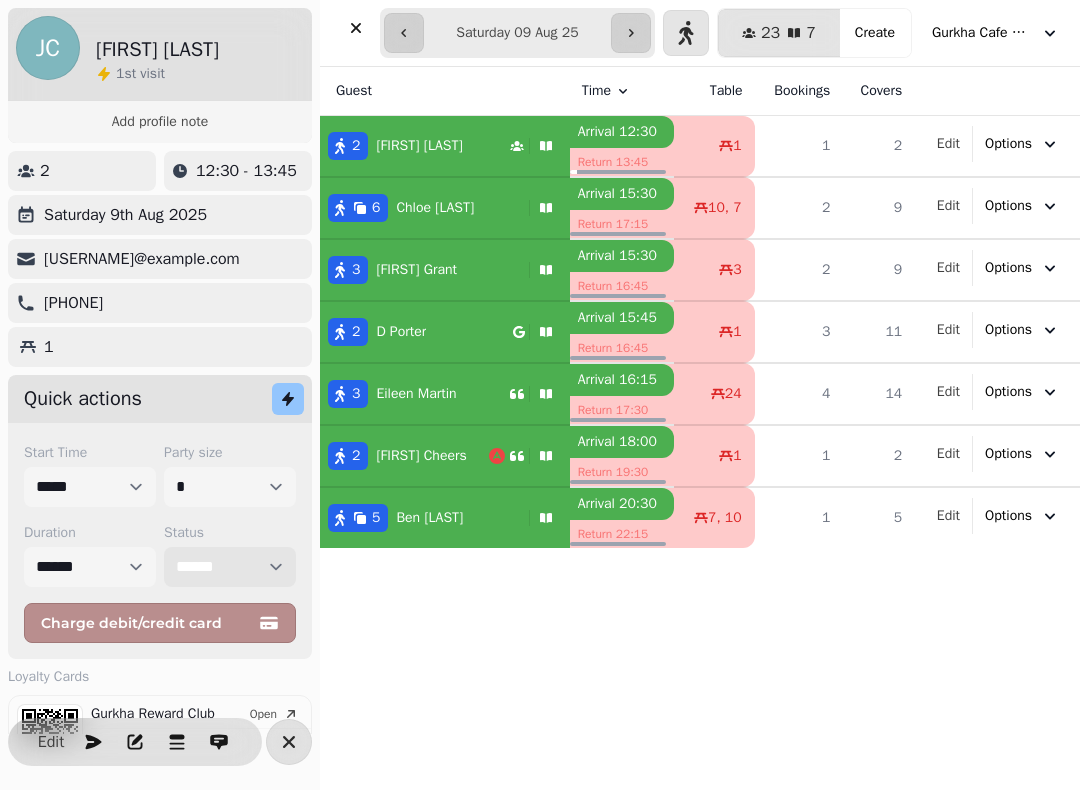 click on "**********" at bounding box center (230, 567) 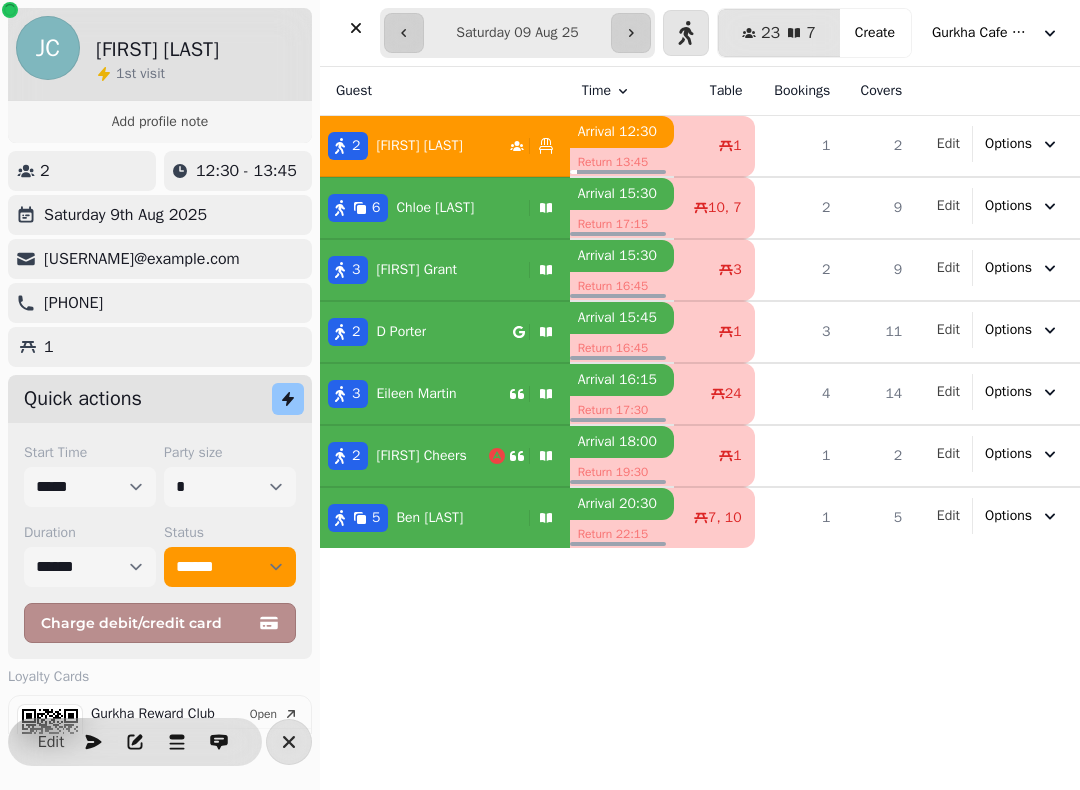 click at bounding box center [356, 28] 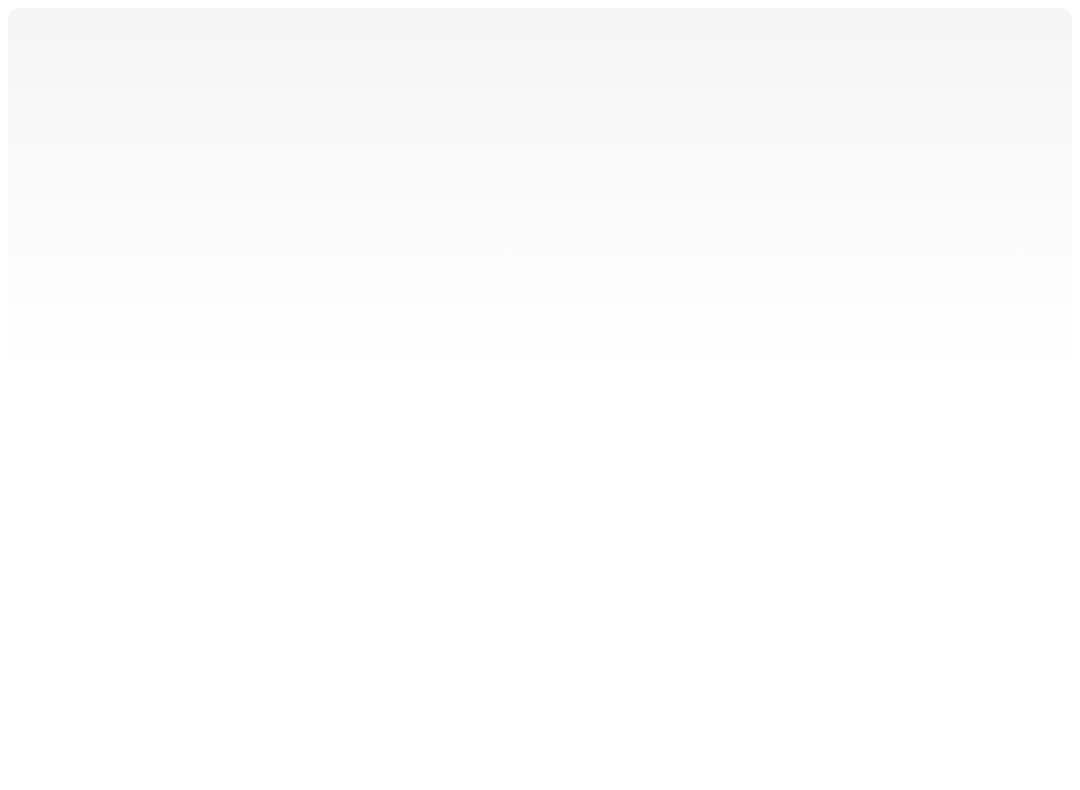 scroll, scrollTop: 0, scrollLeft: 0, axis: both 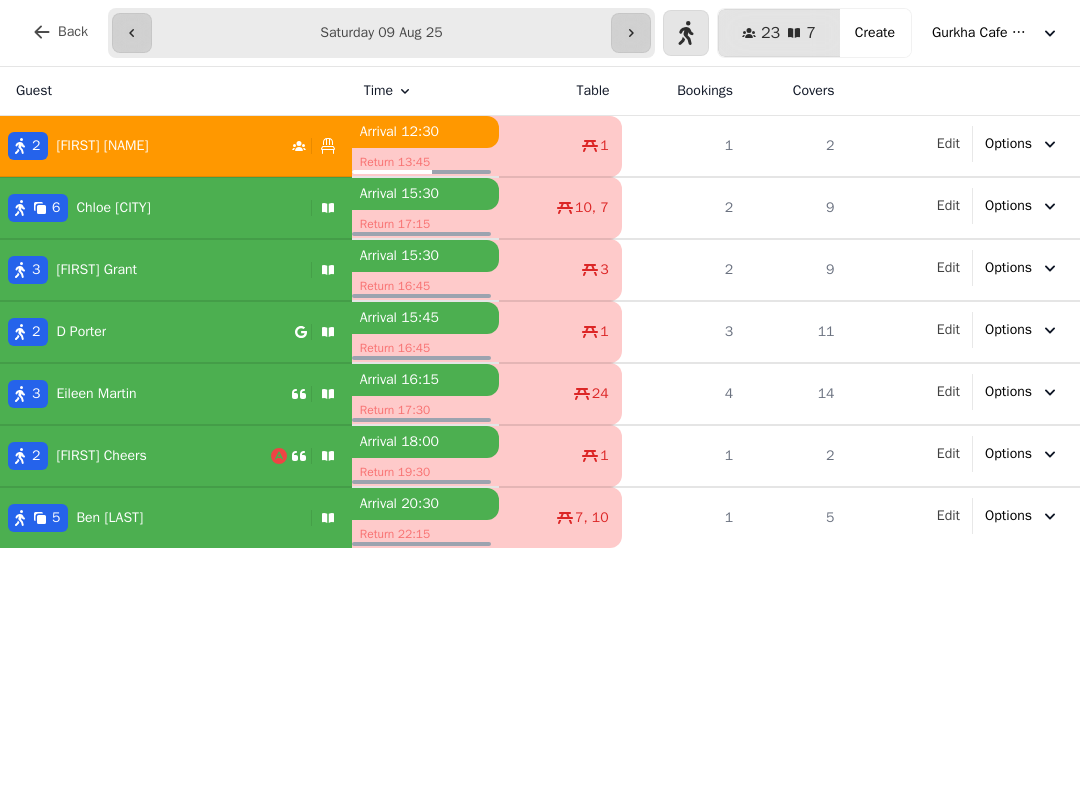 click on "Create" at bounding box center [875, 33] 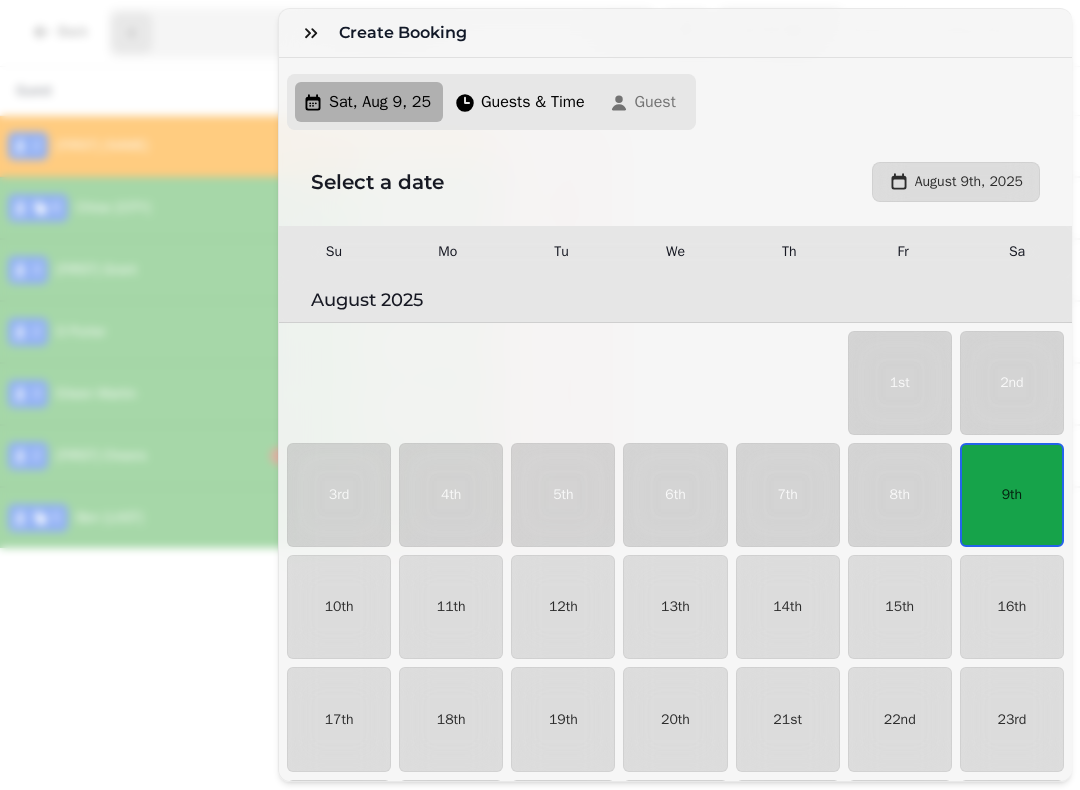 click on "9th" at bounding box center [1012, 495] 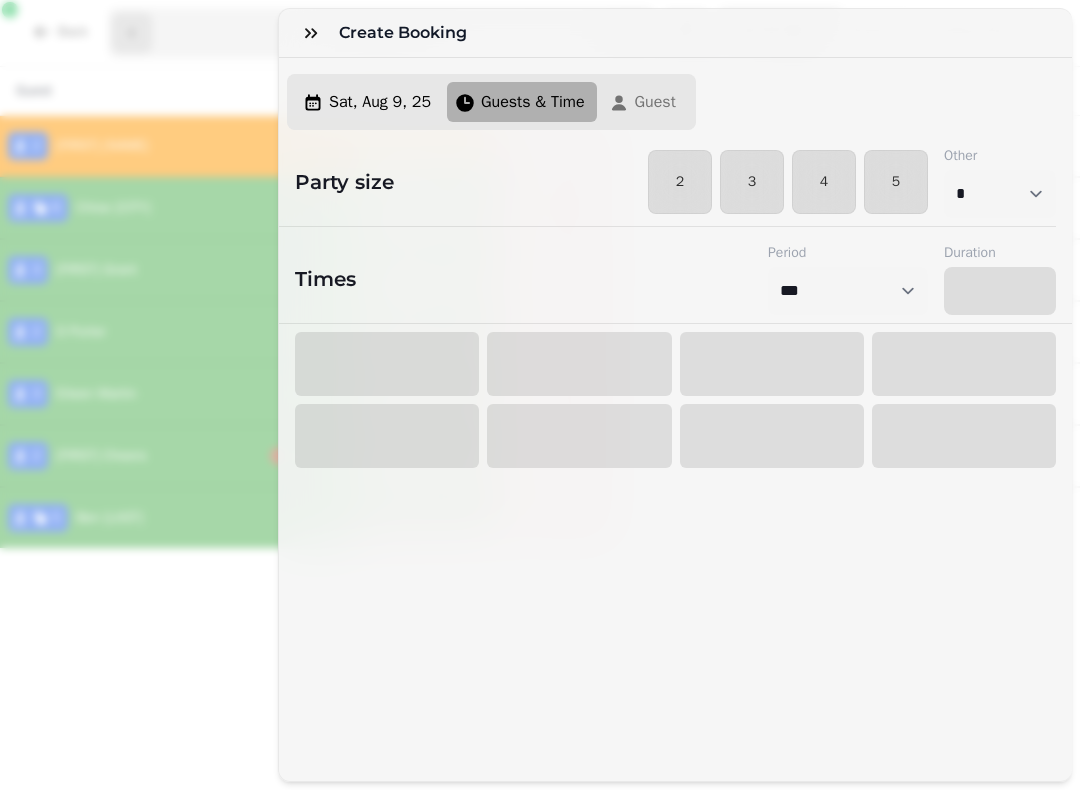 select on "****" 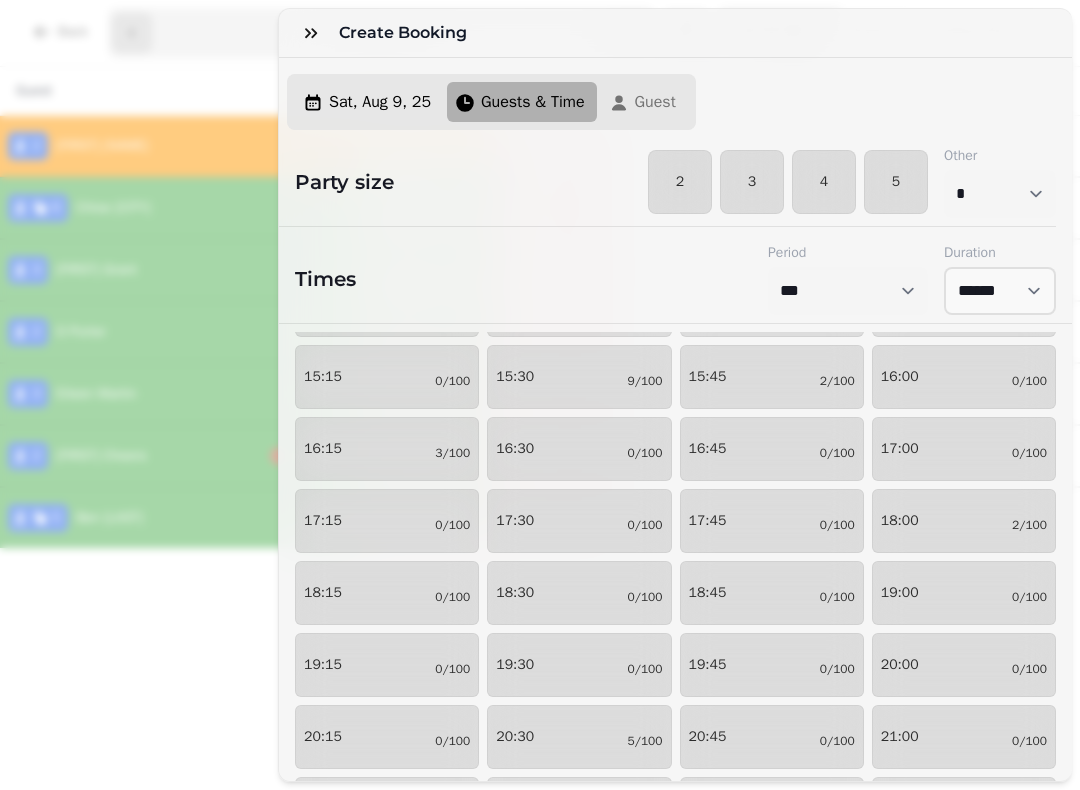 scroll, scrollTop: 132, scrollLeft: 0, axis: vertical 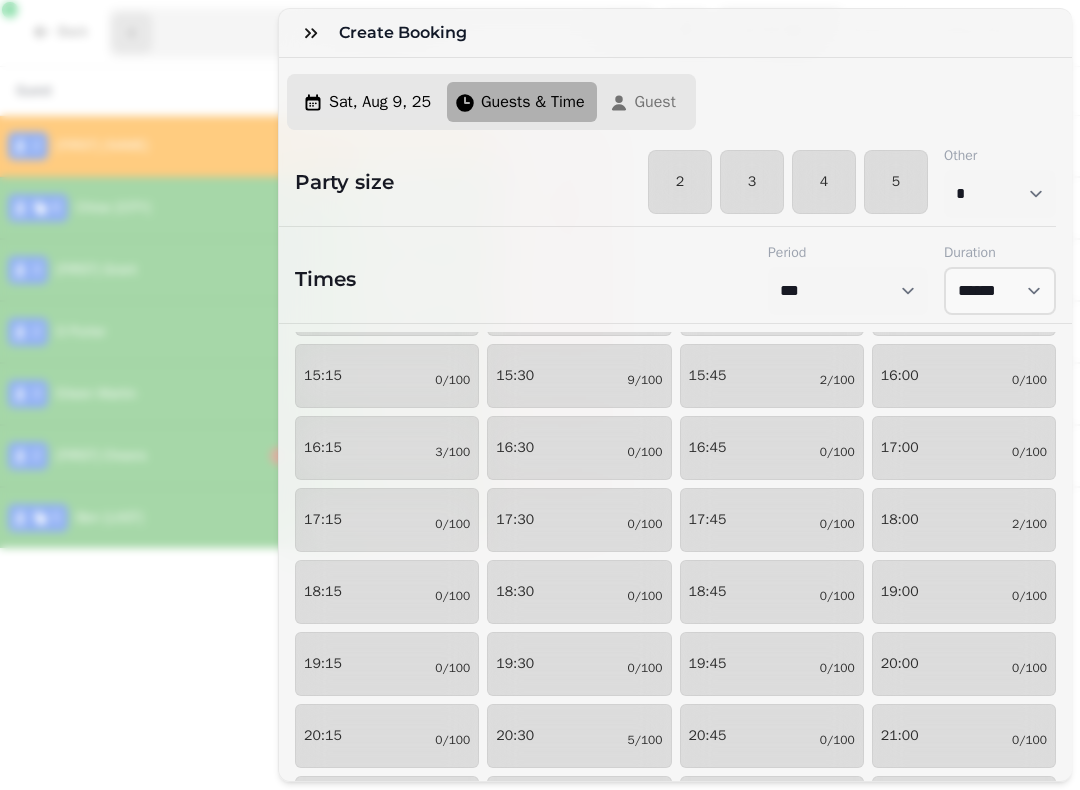 click on "19:30 0/100" at bounding box center (579, 664) 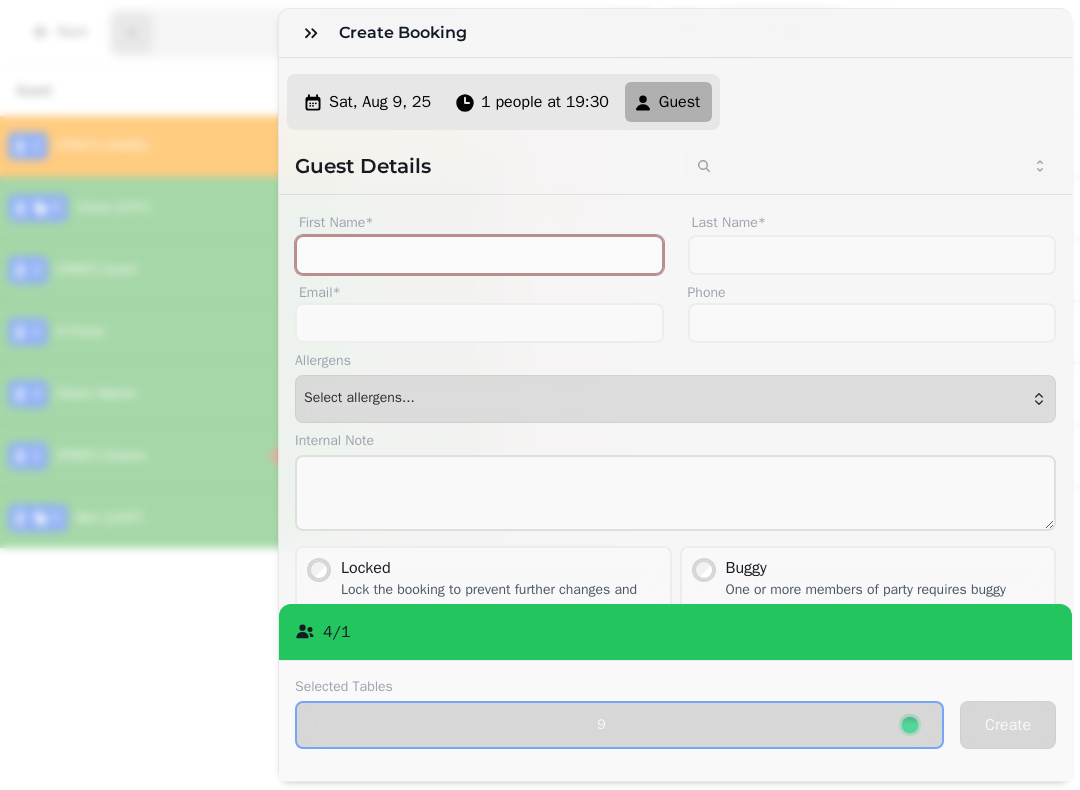 click on "First Name*" at bounding box center (479, 255) 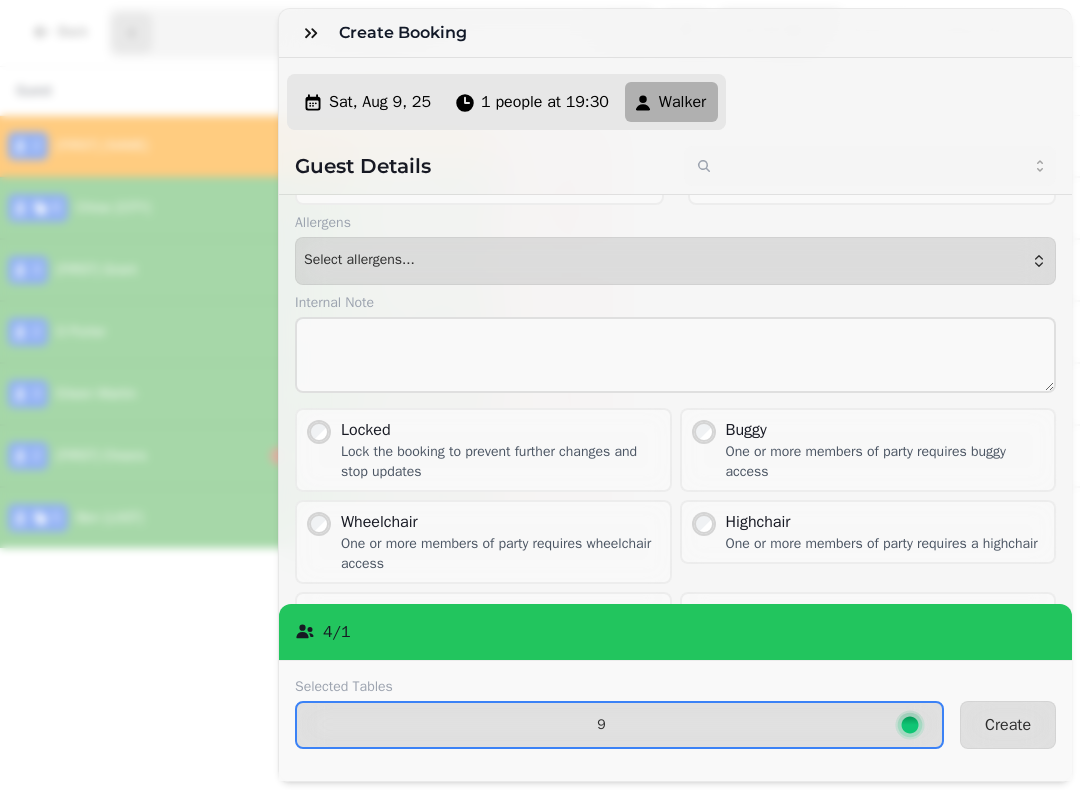 scroll, scrollTop: 139, scrollLeft: 0, axis: vertical 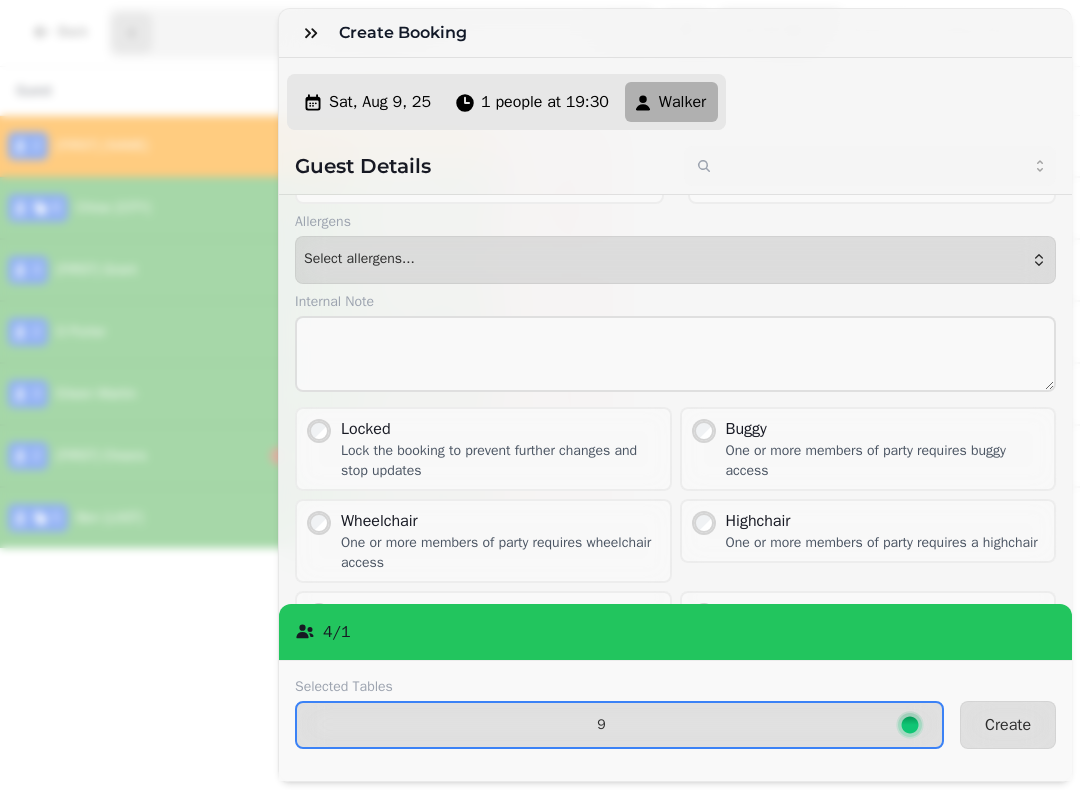type on "******" 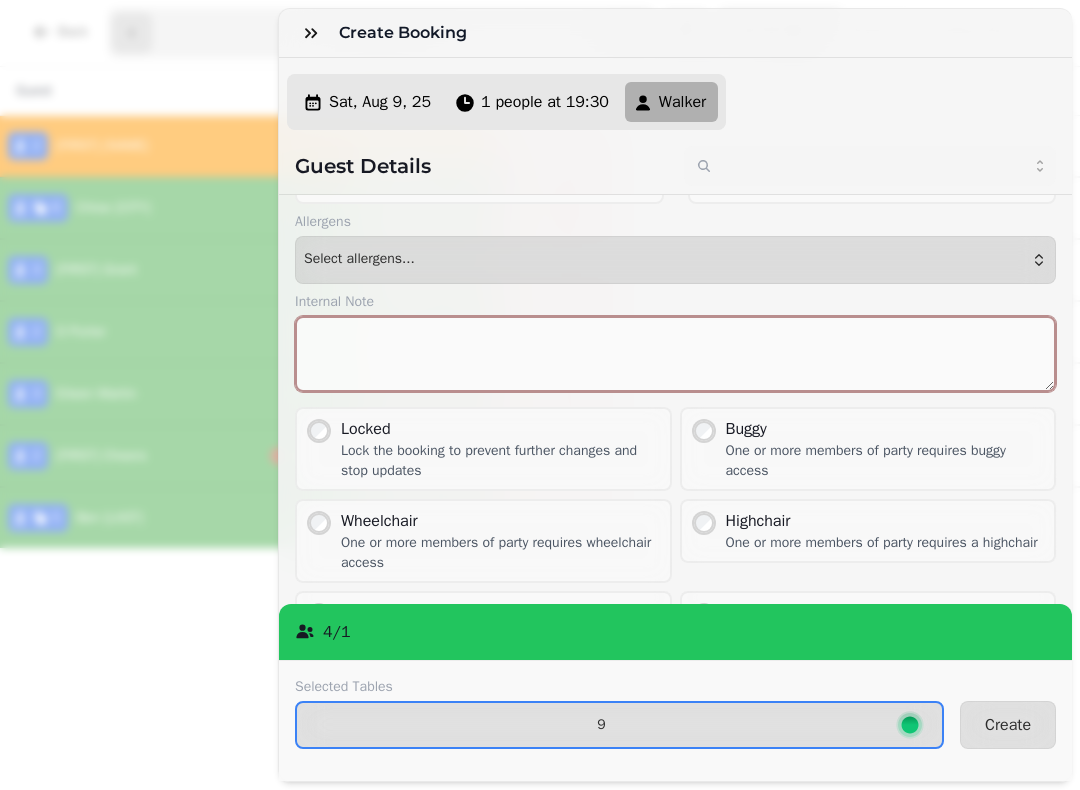 click at bounding box center [675, 354] 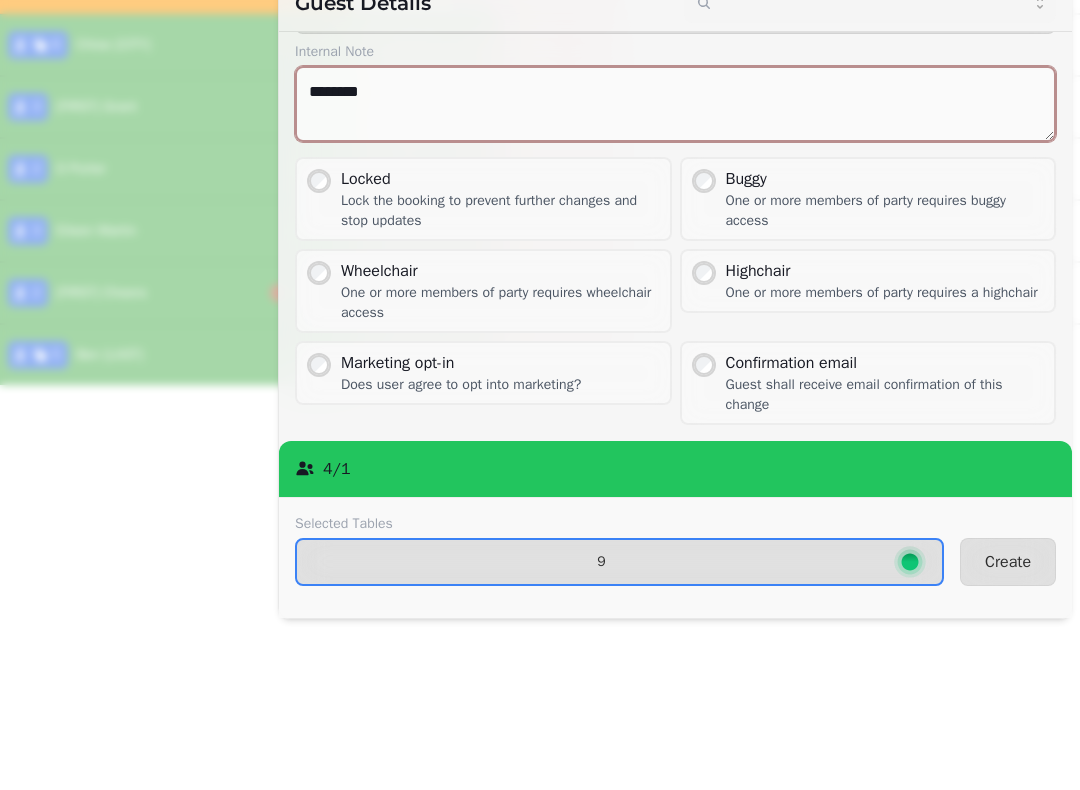scroll, scrollTop: 225, scrollLeft: 0, axis: vertical 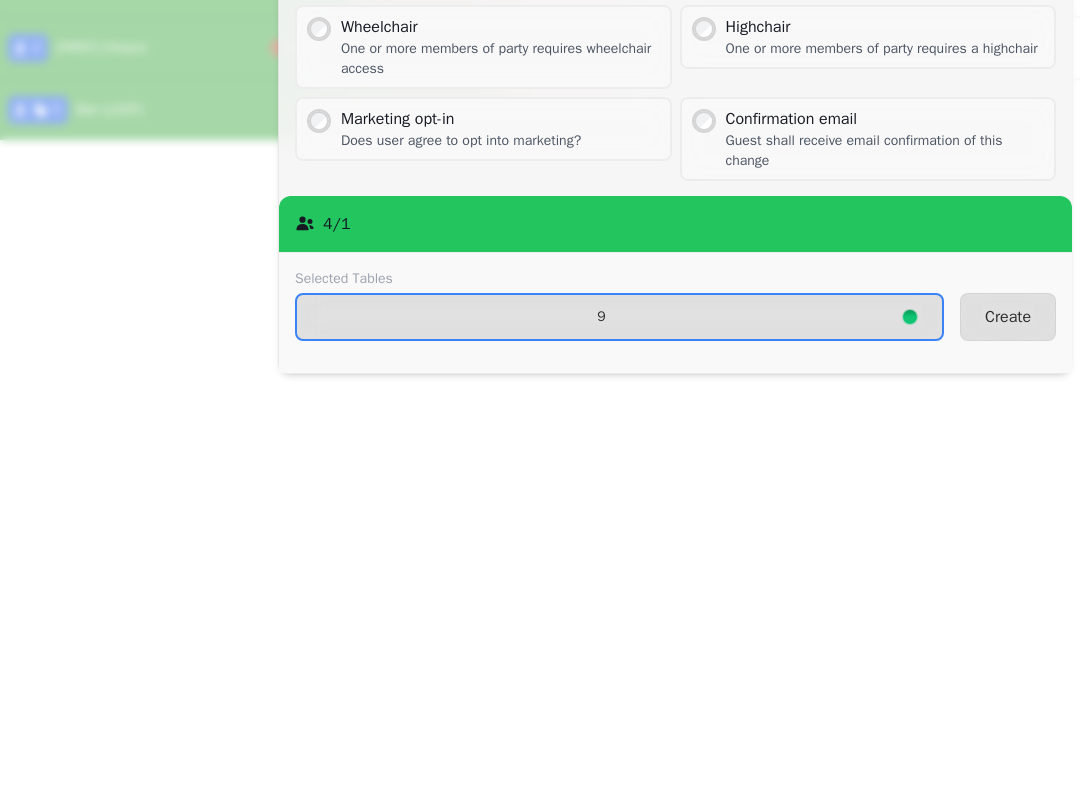 type on "********" 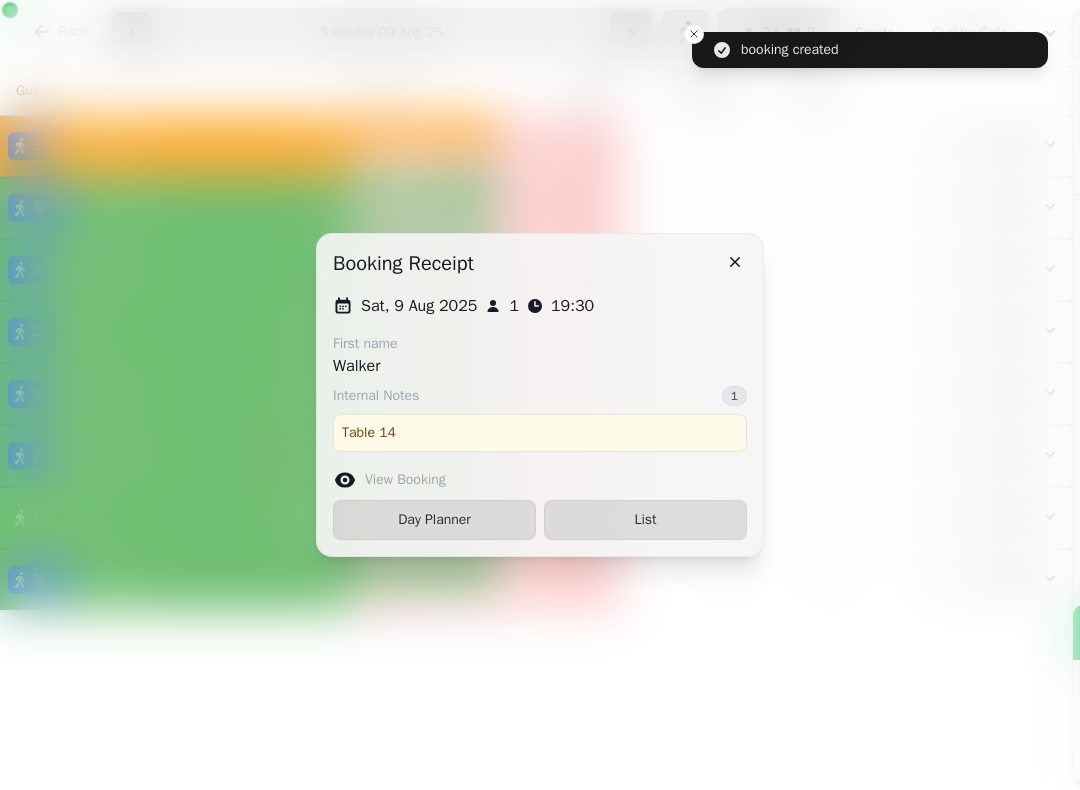 scroll, scrollTop: 111, scrollLeft: 0, axis: vertical 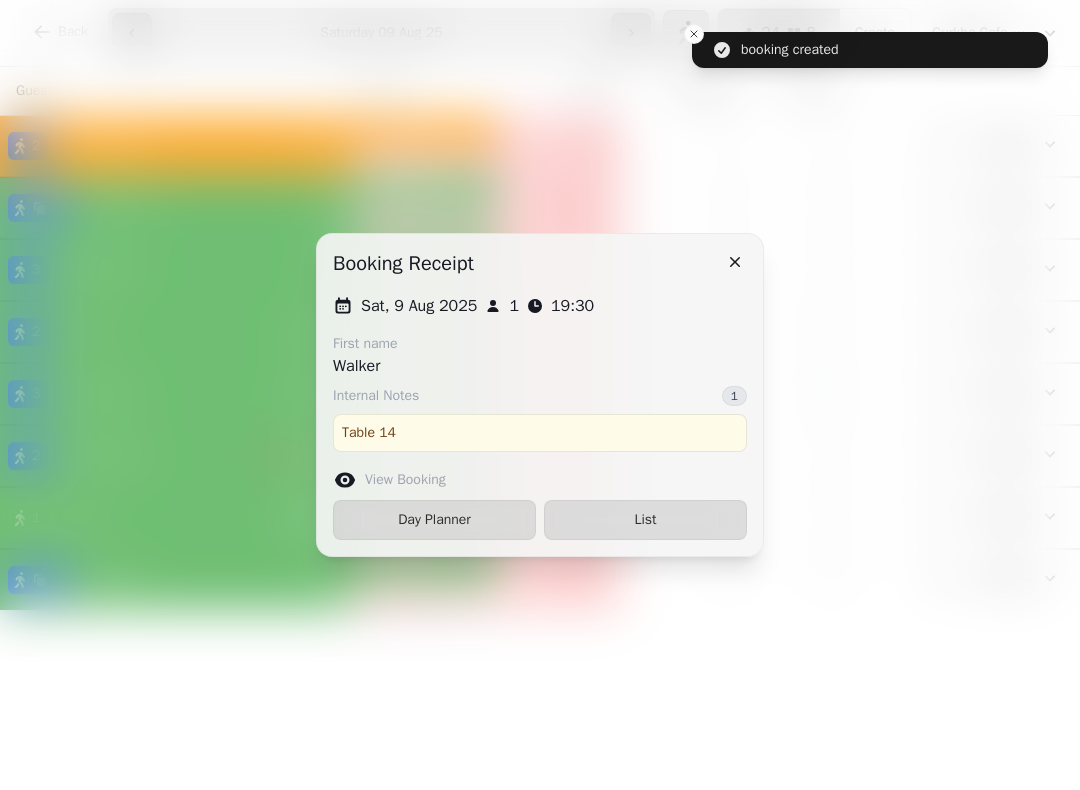 click on "List" at bounding box center [645, 520] 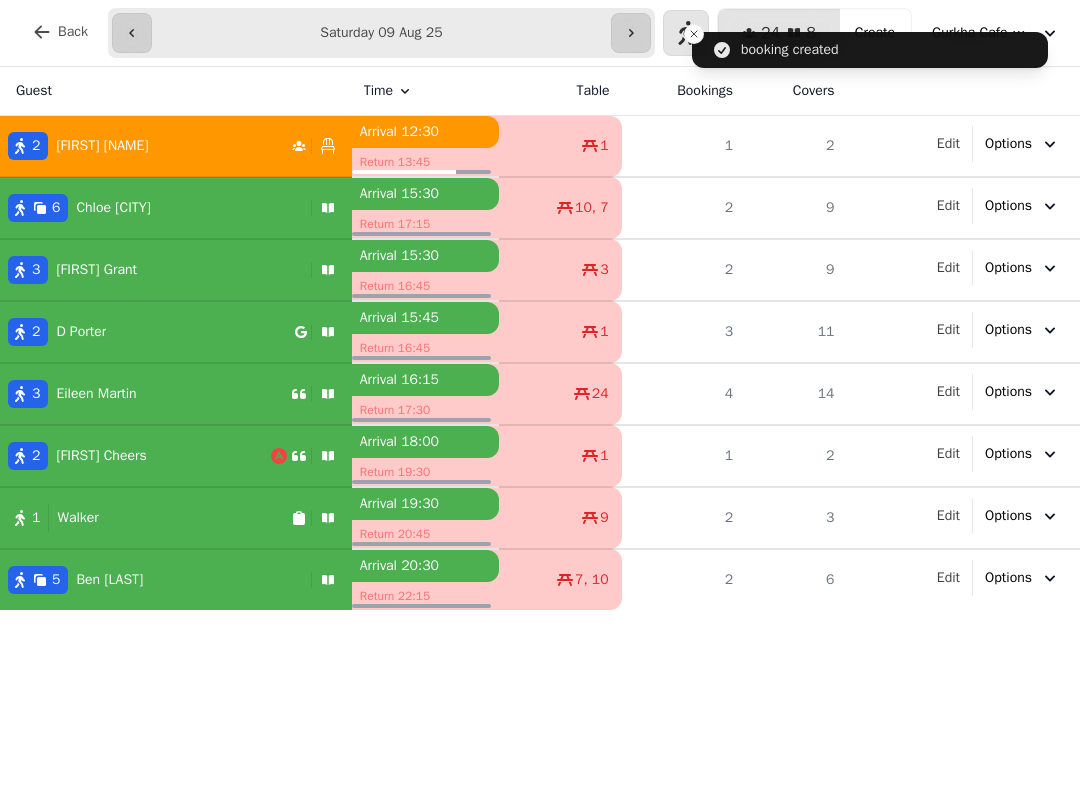 select on "**********" 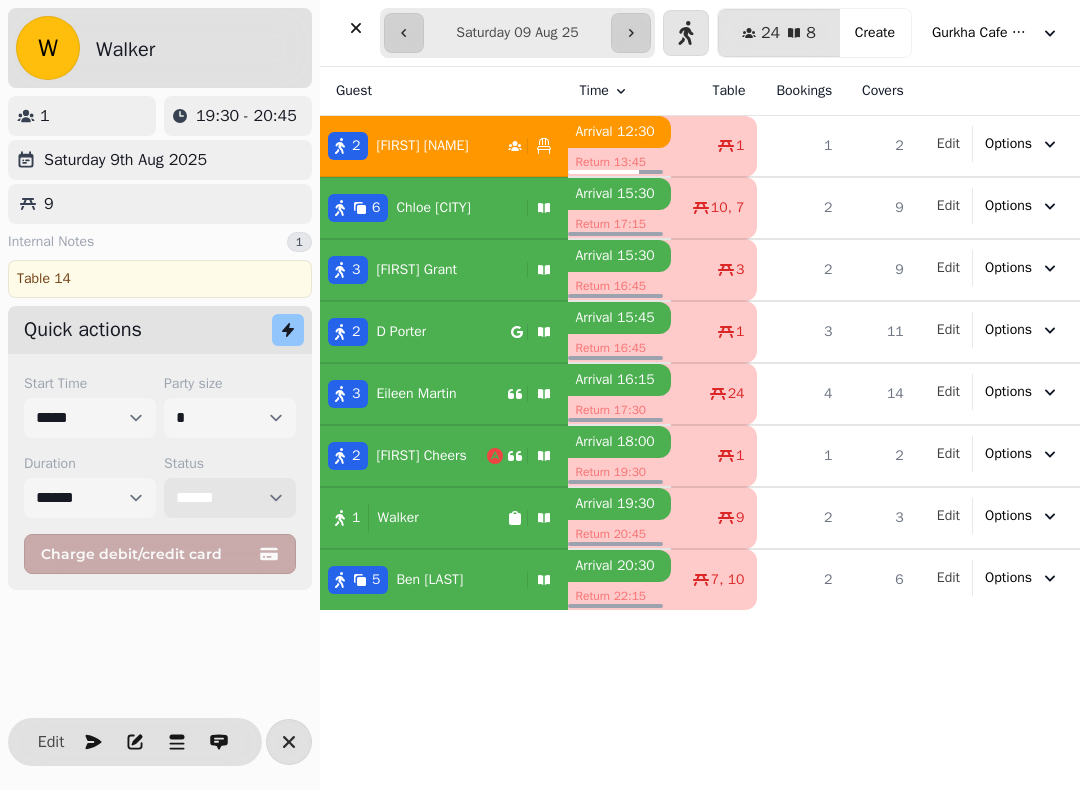 click on "**********" at bounding box center (230, 498) 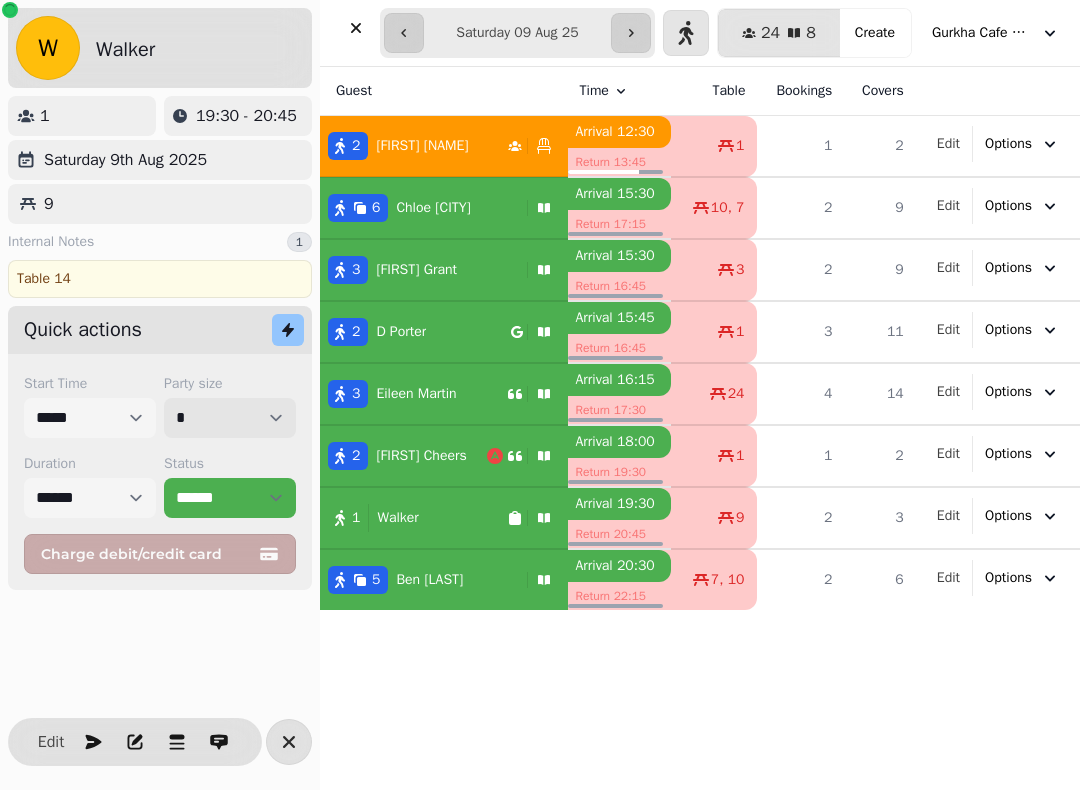 click on "* * * * * * * * * ** ** ** ** ** ** ** ** ** ** ** ** ** ** ** ** ** ** ** ** ** ** ** ** ** ** ** ** ** ** ** ** ** ** ** ** ** ** ** ** ** ** ** ** ** ** ** ** ** ** ** ** ** ** ** ** ** ** ** ** ** ** ** ** ** ** ** ** ** ** ** ** ** ** ** ** ** ** ** ** ** ** ** ** ** ** ** ** ** ** *** *** *** *** *** *** *** *** *** *** *** *** *** *** *** *** *** *** *** *** *** *** *** *** *** *** *** *** *** *** *** *** *** *** *** *** *** *** *** *** *** *** *** *** *** *** *** *** *** *** *** *** *** *** *** *** *** *** *** *** *** *** *** *** *** *** *** *** *** *** *** *** *** *** *** *** *** *** *** *** *** *** *** *** *** *** *** *** *** *** *** *** *** *** *** *** *** *** *** *** *** *** *** *** *** *** *** *** *** *** *** *** *** *** *** *** *** *** *** *** *** *** *** *** *** *** *** *** *** *** *** *** *** *** *** *** *** *** *** *** *** *** *** *** *** *** *** *** *** *** ***" at bounding box center (230, 418) 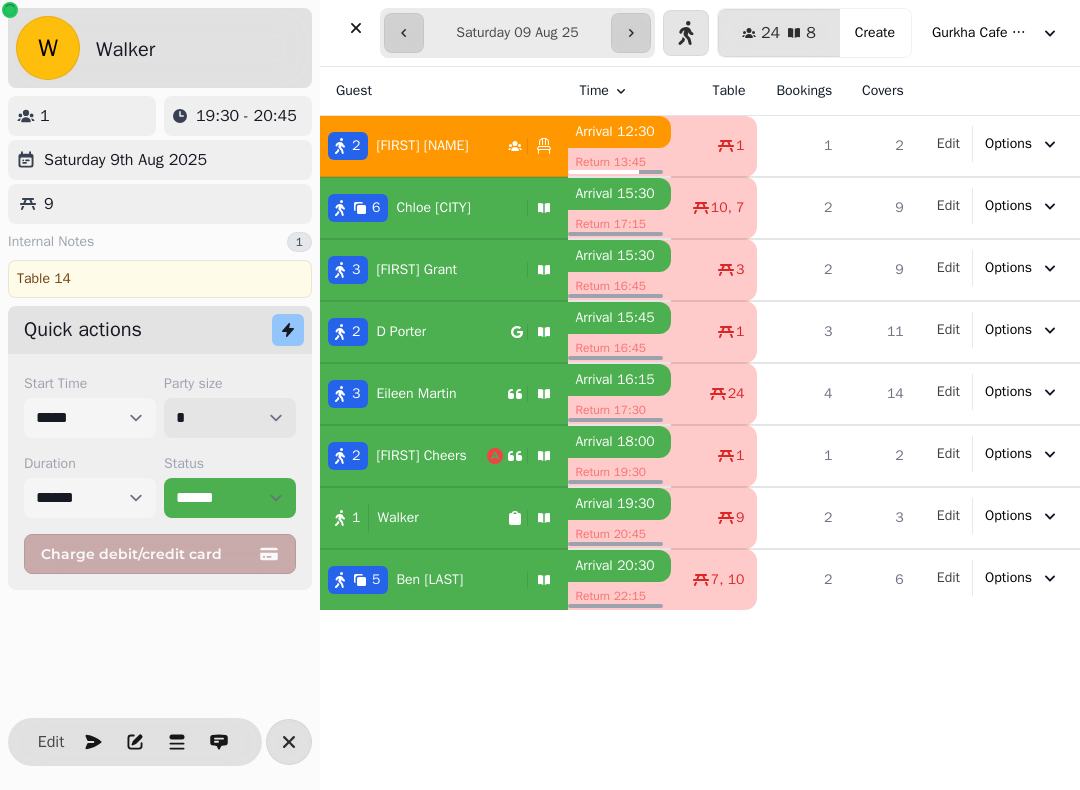 select on "*" 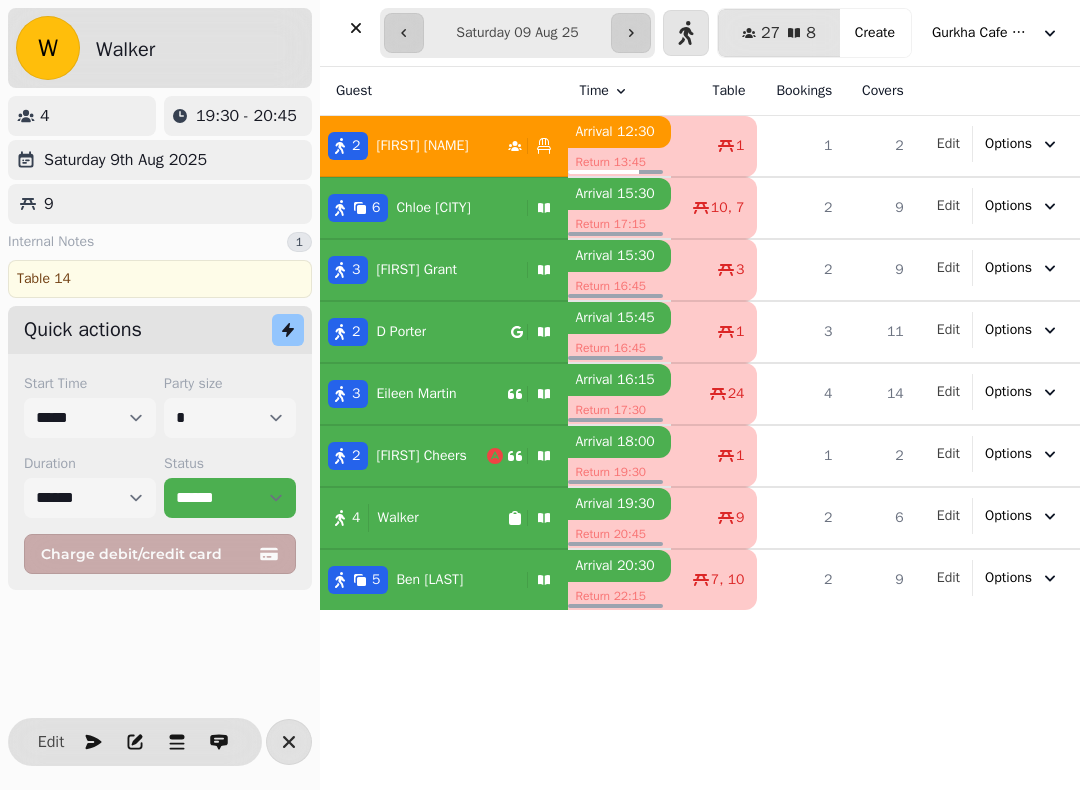 click on "4 Walker" at bounding box center [413, 518] 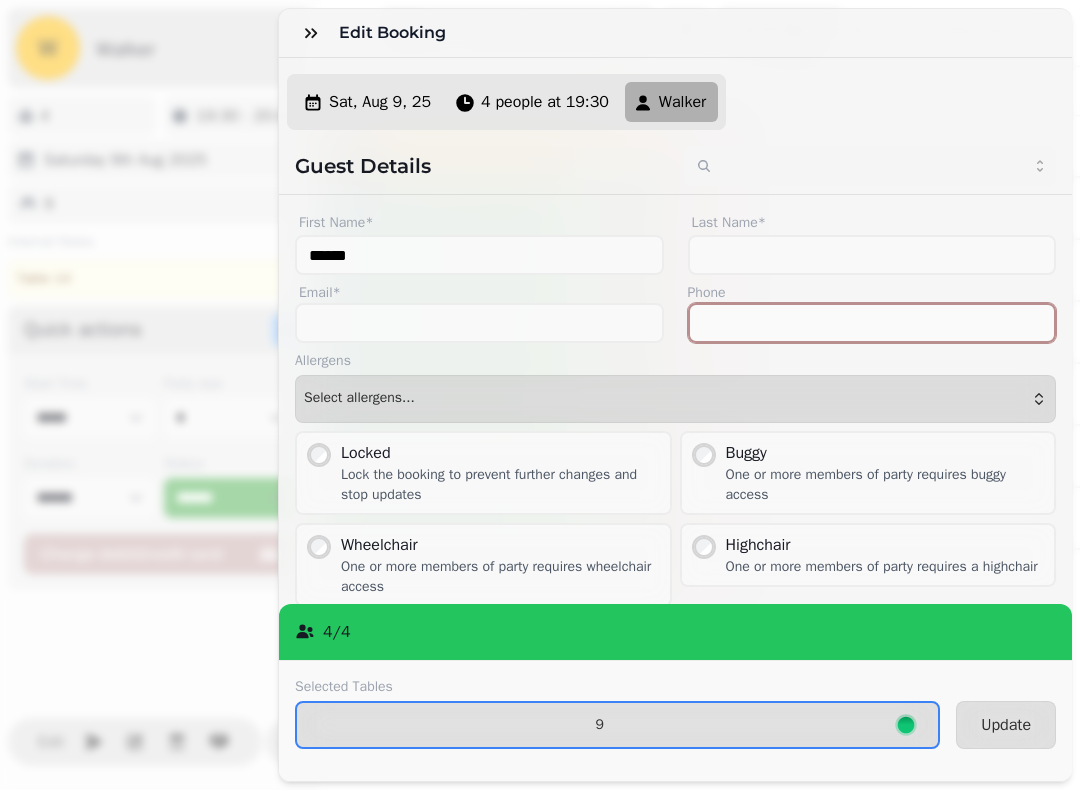 click on "Phone" at bounding box center [872, 323] 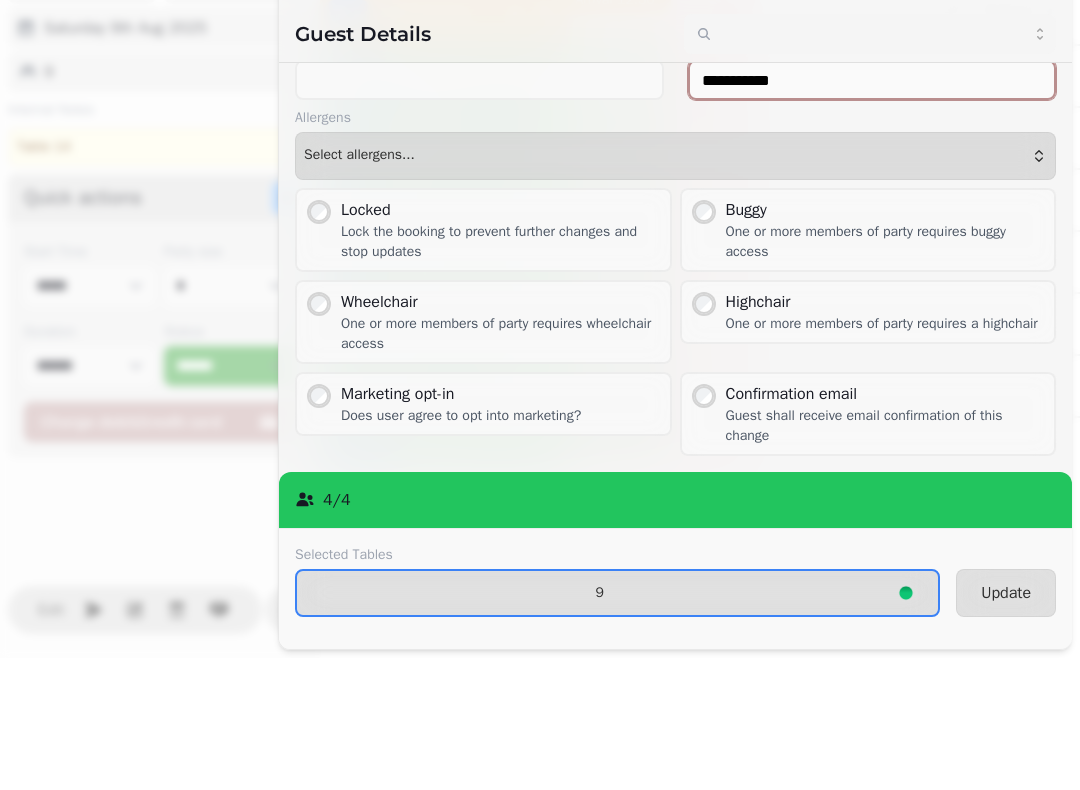 scroll, scrollTop: 111, scrollLeft: 0, axis: vertical 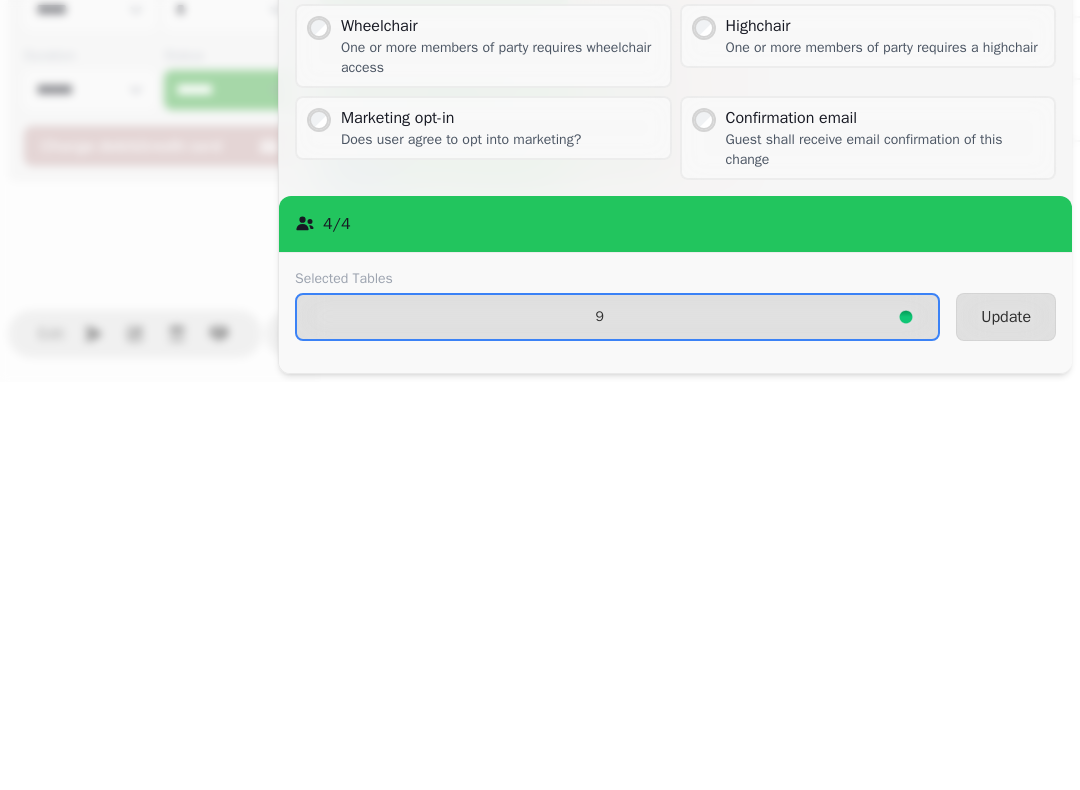 type on "**********" 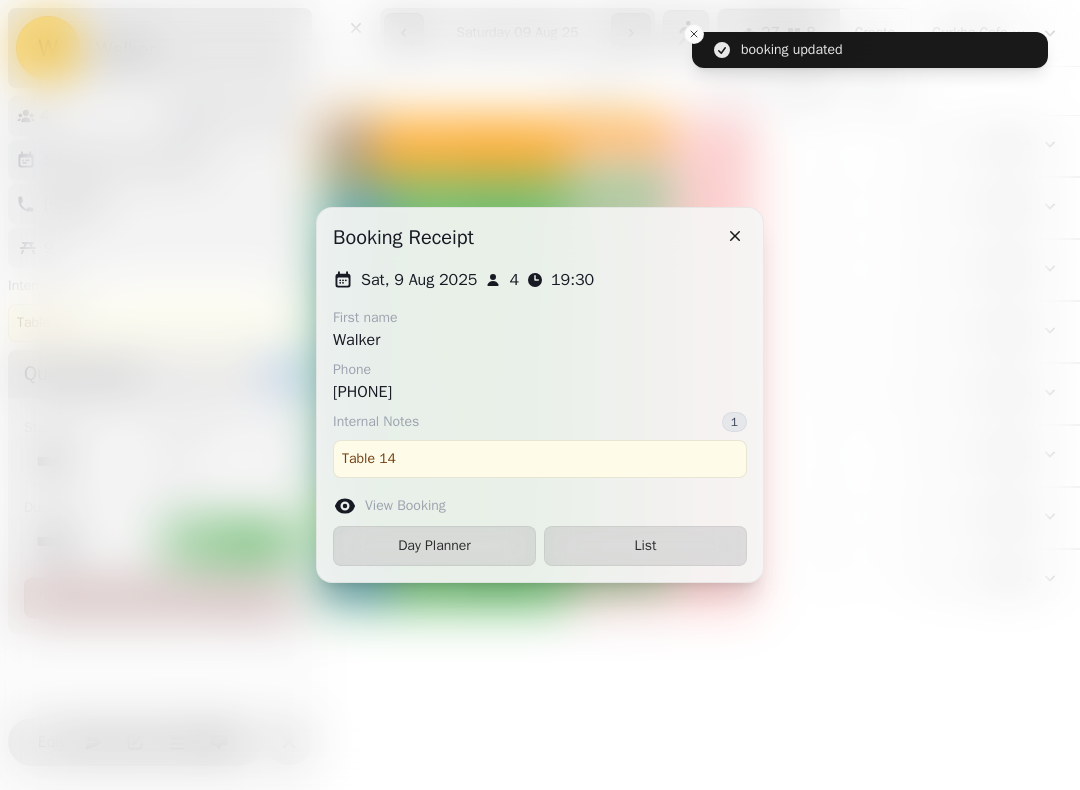 click on "List" at bounding box center (645, 546) 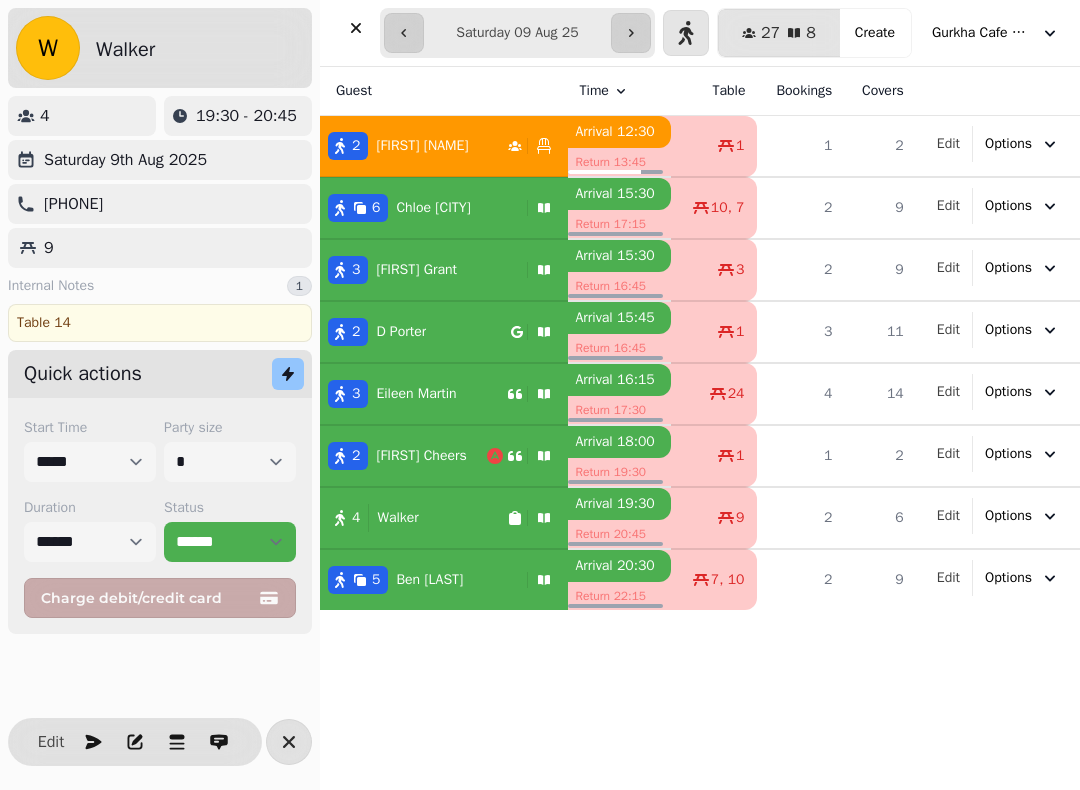 click on "Create" at bounding box center (875, 33) 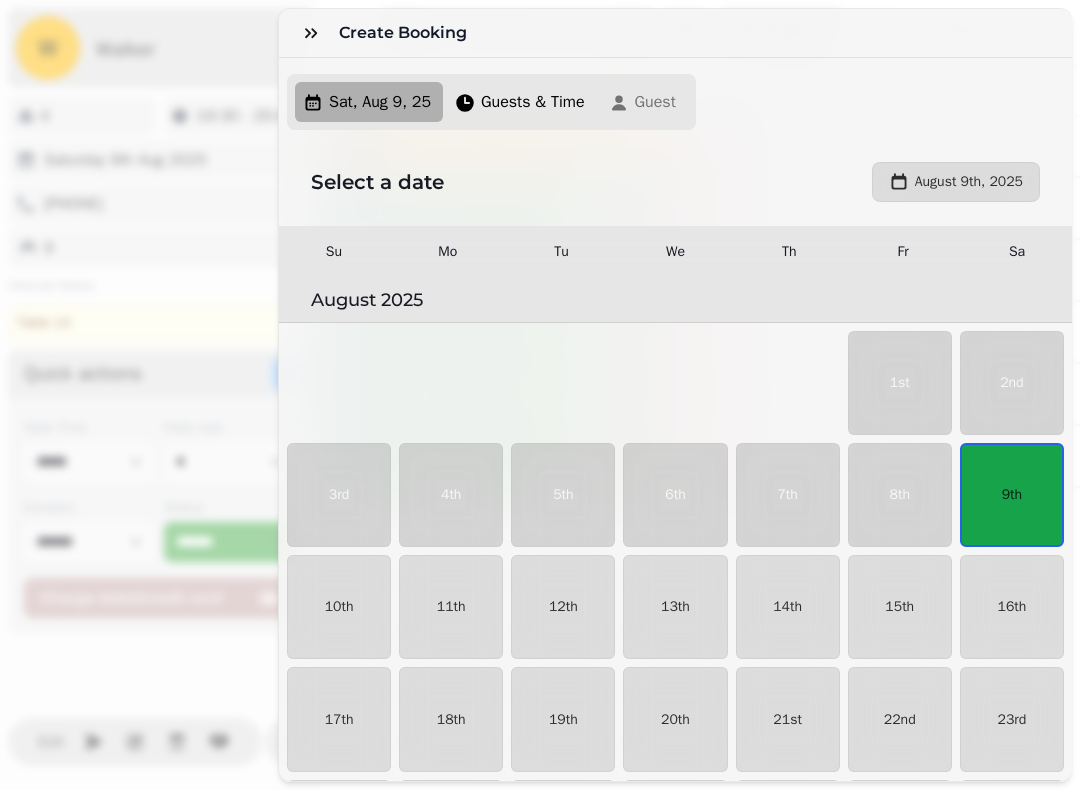 click on "9th" at bounding box center (1012, 495) 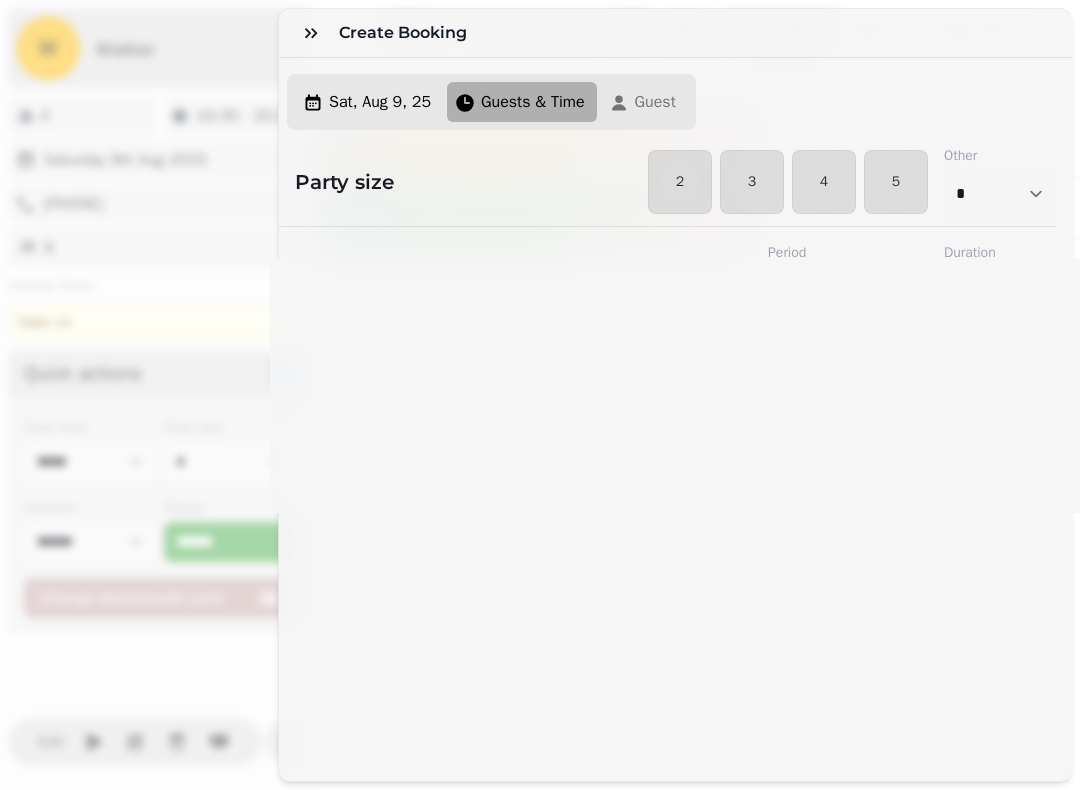 select on "****" 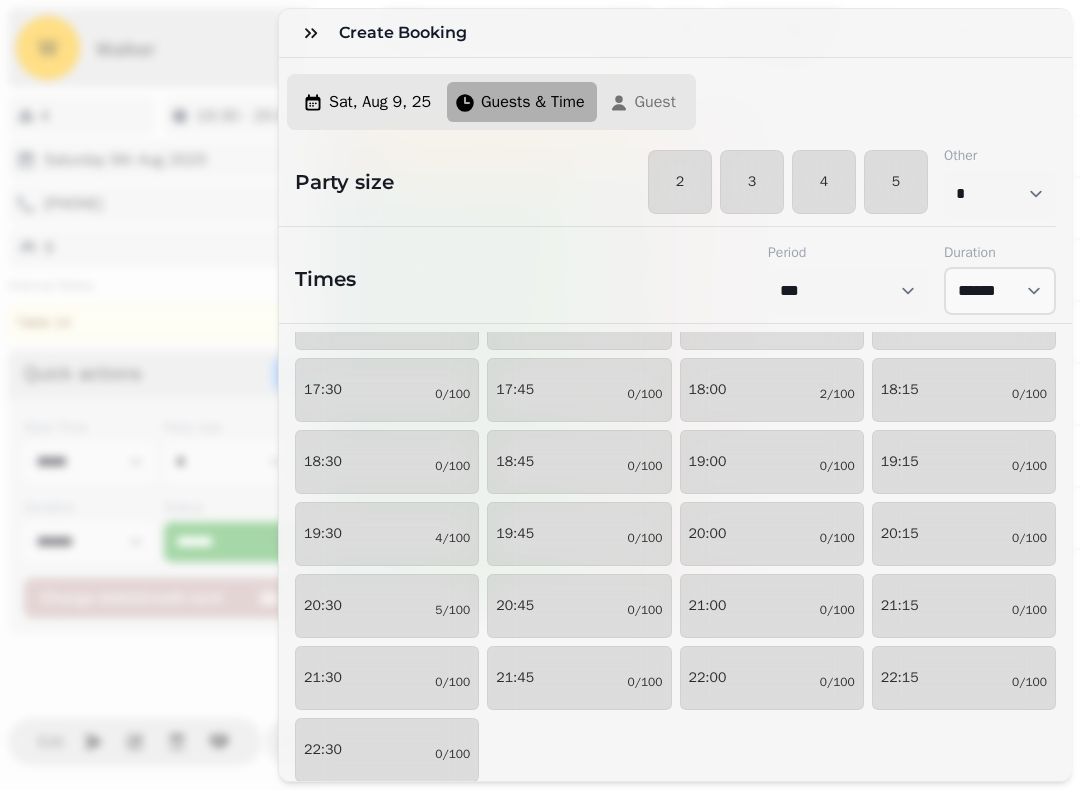 scroll, scrollTop: 262, scrollLeft: 0, axis: vertical 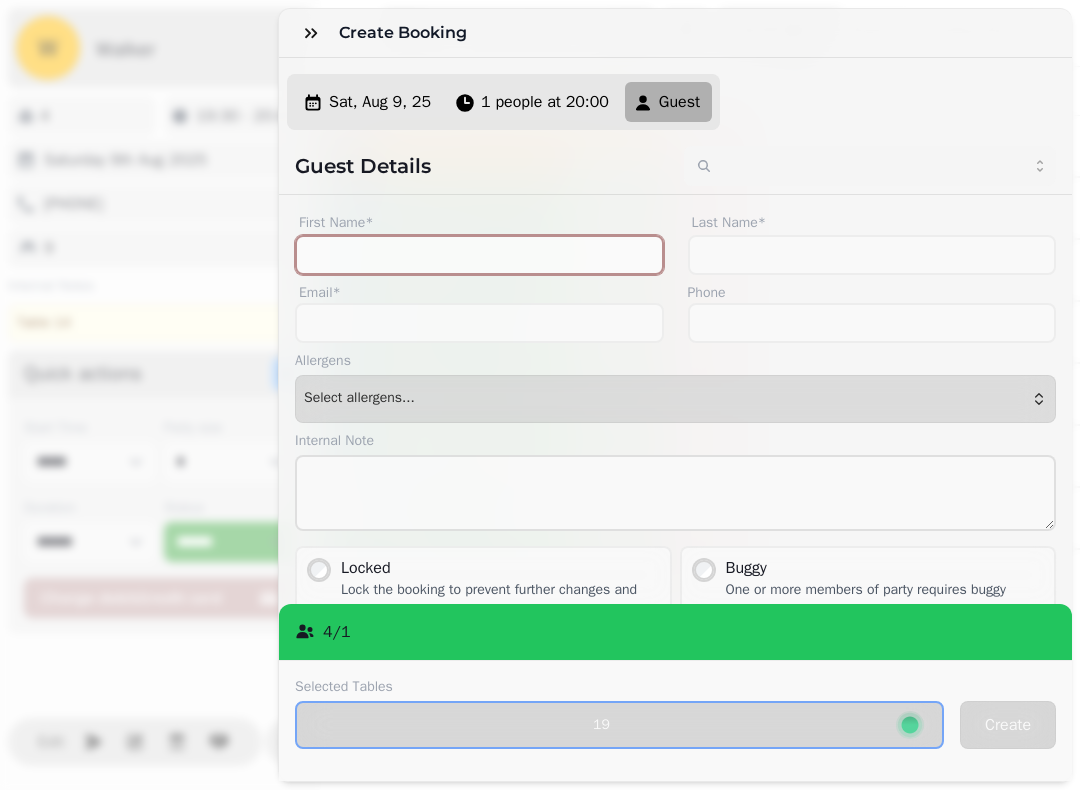 click on "First Name*" at bounding box center [479, 255] 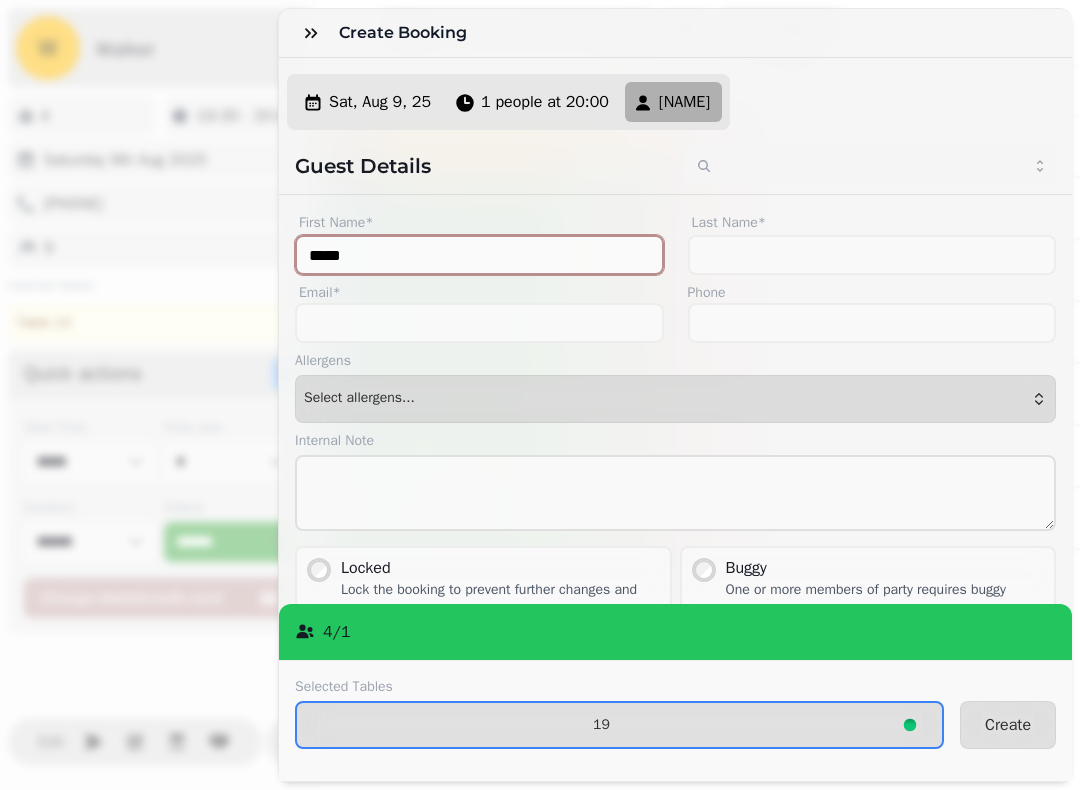 type on "*****" 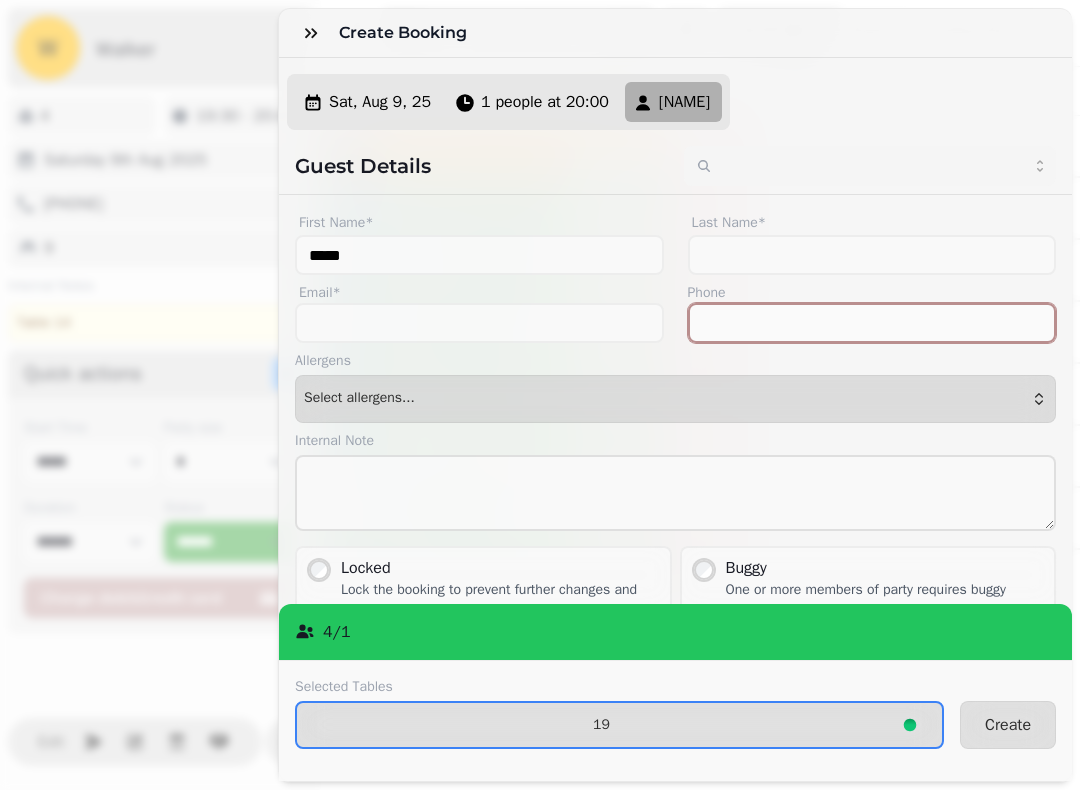 click on "Phone" at bounding box center [872, 323] 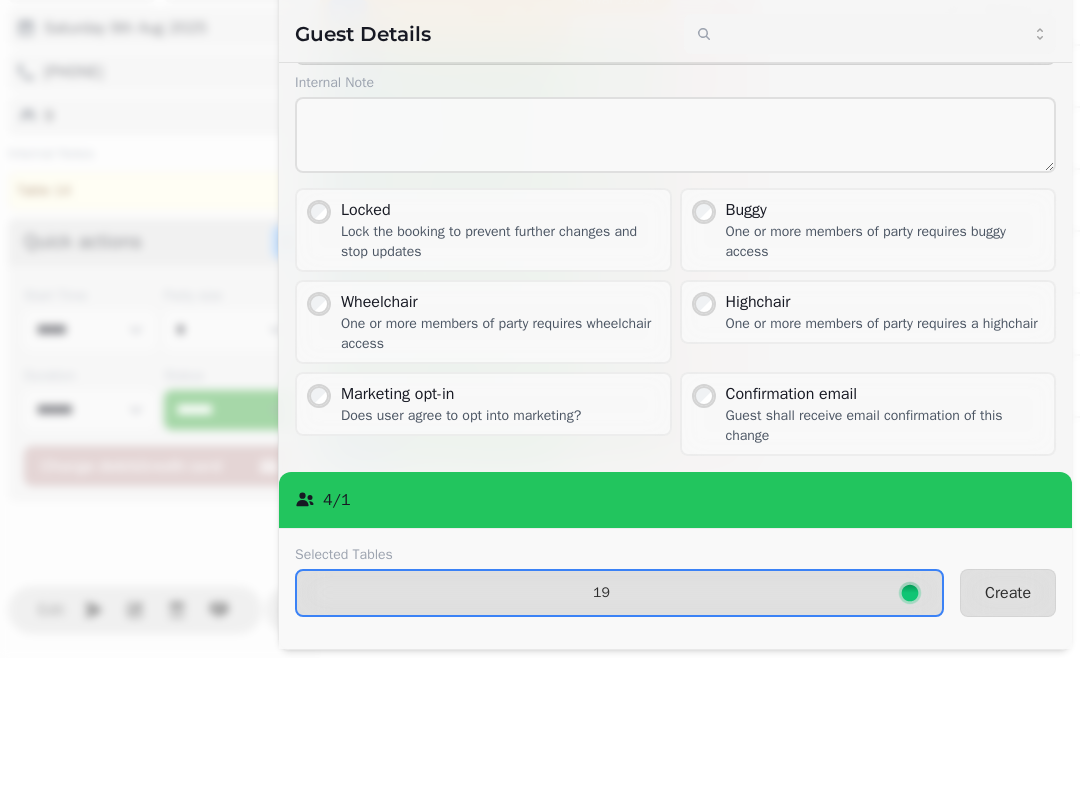 scroll, scrollTop: 225, scrollLeft: 0, axis: vertical 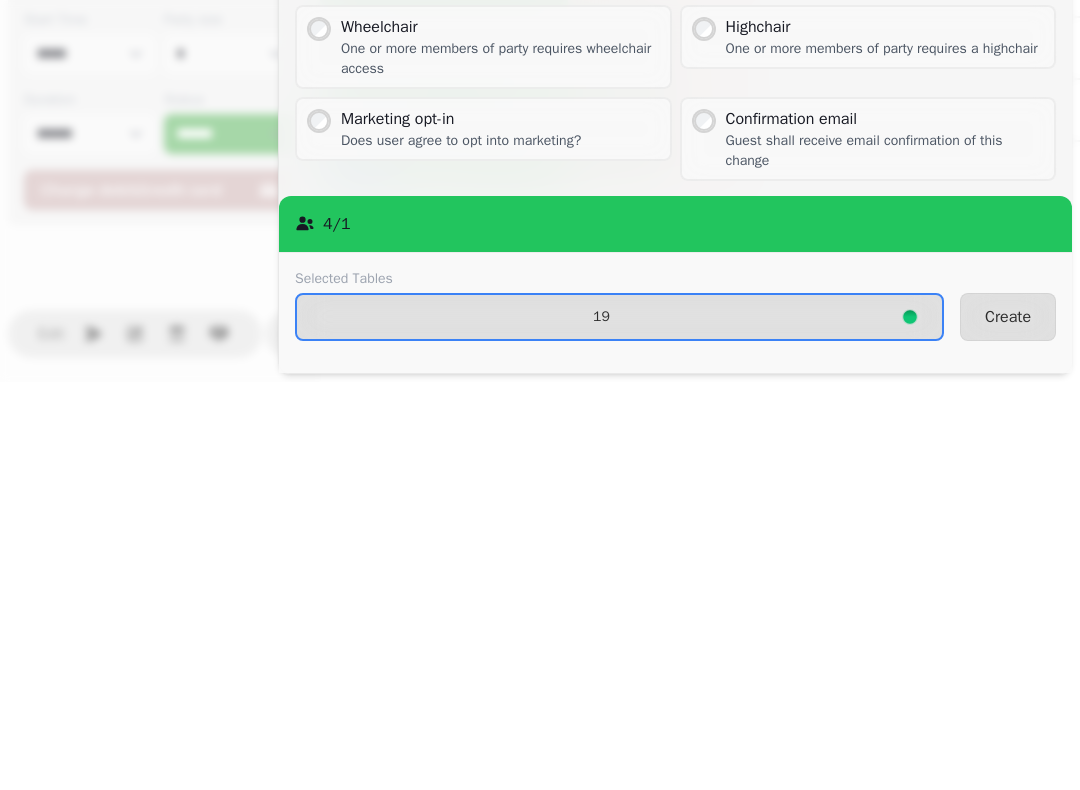 type on "**********" 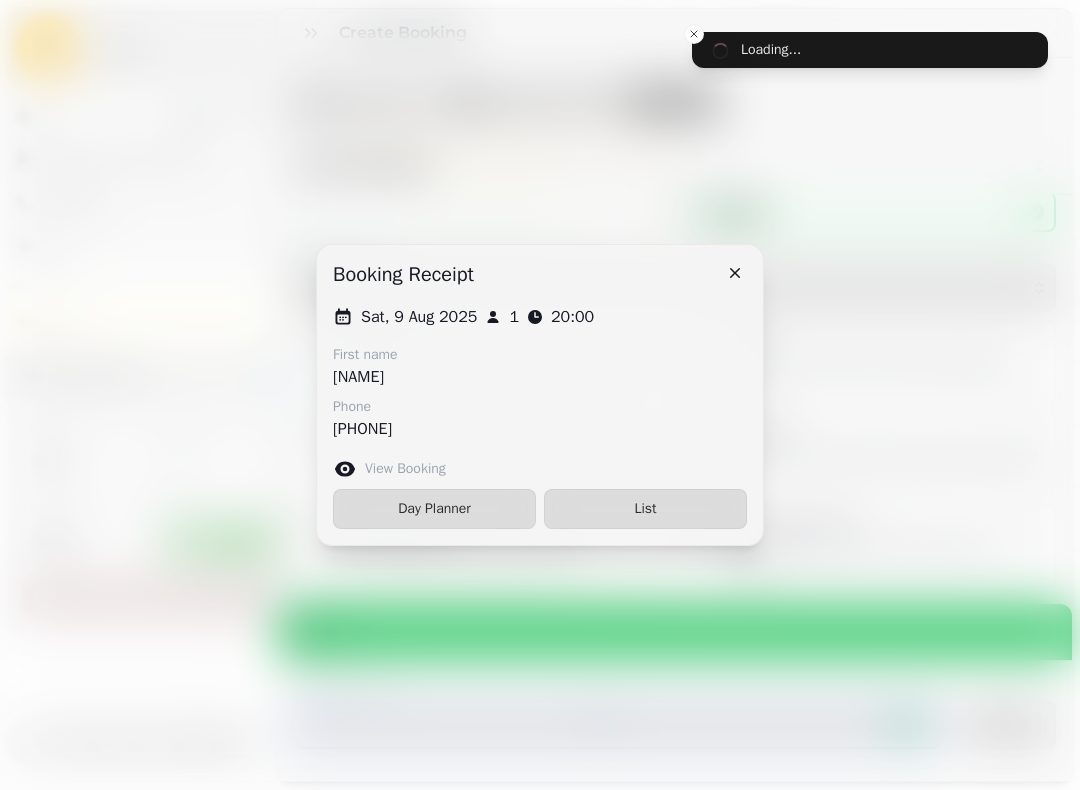 scroll, scrollTop: 111, scrollLeft: 0, axis: vertical 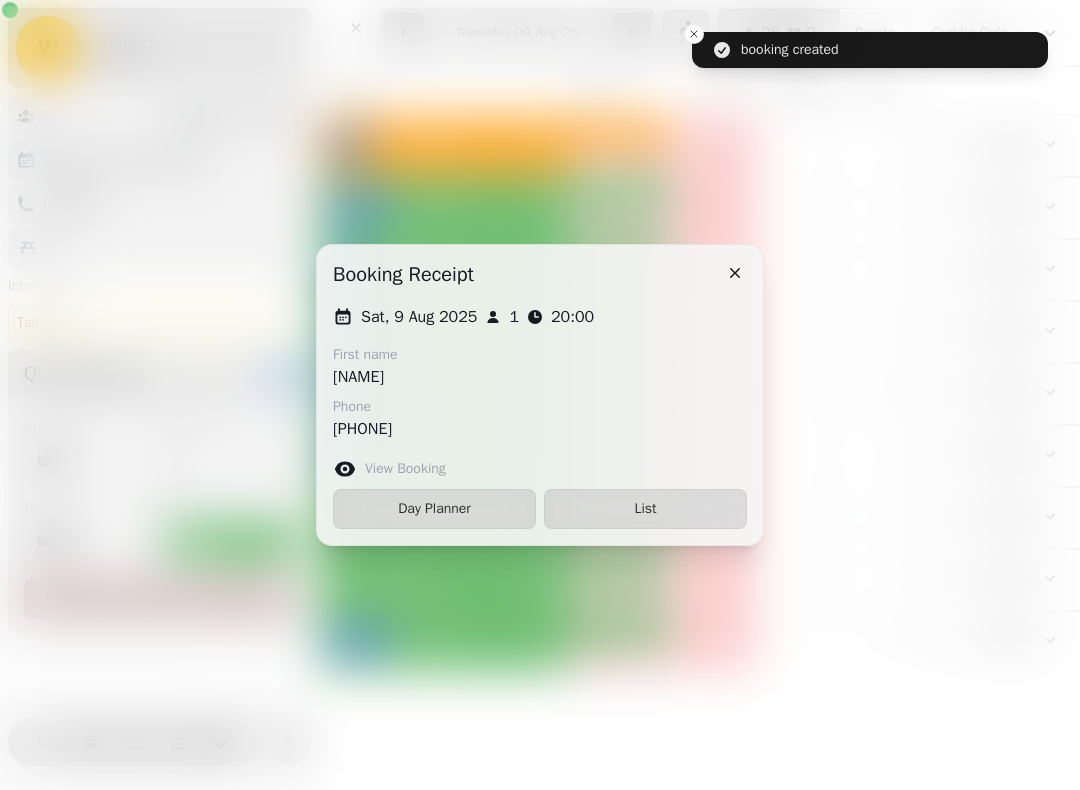 click on "List" at bounding box center [645, 509] 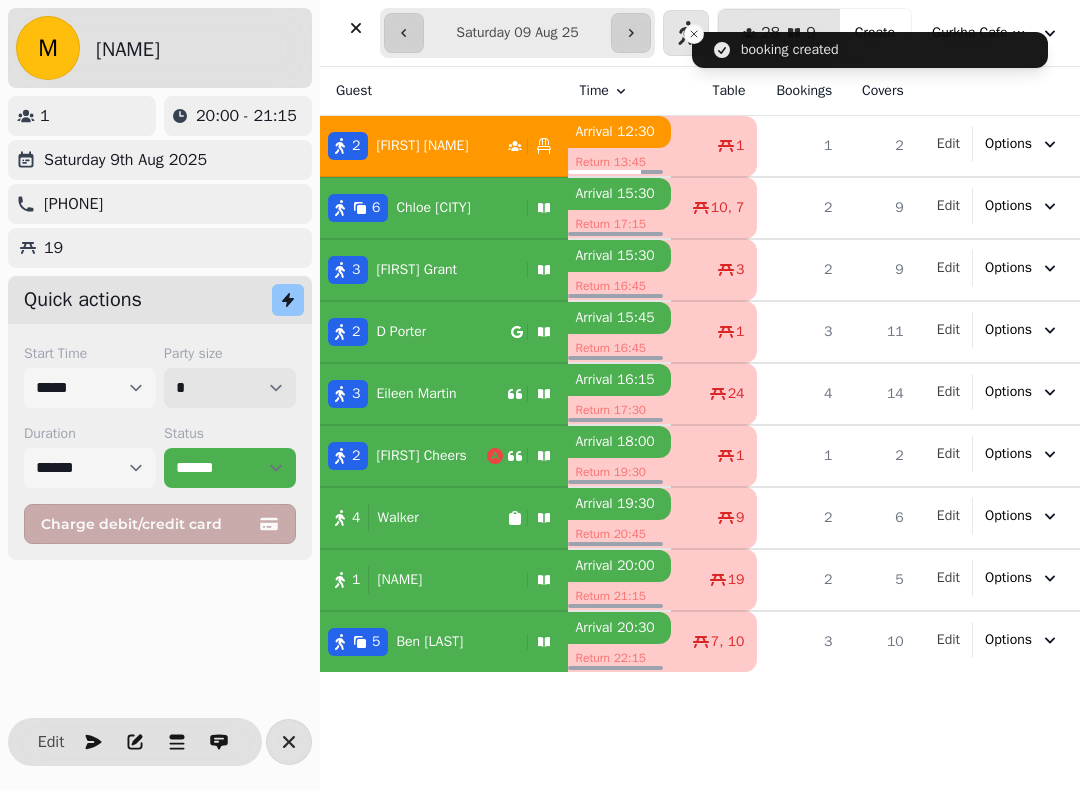 click on "* * * * * * * * * ** ** ** ** ** ** ** ** ** ** ** ** ** ** ** ** ** ** ** ** ** ** ** ** ** ** ** ** ** ** ** ** ** ** ** ** ** ** ** ** ** ** ** ** ** ** ** ** ** ** ** ** ** ** ** ** ** ** ** ** ** ** ** ** ** ** ** ** ** ** ** ** ** ** ** ** ** ** ** ** ** ** ** ** ** ** ** ** ** ** *** *** *** *** *** *** *** *** *** *** *** *** *** *** *** *** *** *** *** *** *** *** *** *** *** *** *** *** *** *** *** *** *** *** *** *** *** *** *** *** *** *** *** *** *** *** *** *** *** *** *** *** *** *** *** *** *** *** *** *** *** *** *** *** *** *** *** *** *** *** *** *** *** *** *** *** *** *** *** *** *** *** *** *** *** *** *** *** *** *** *** *** *** *** *** *** *** *** *** *** *** *** *** *** *** *** *** *** *** *** *** *** *** *** *** *** *** *** *** *** *** *** *** *** *** *** *** *** *** *** *** *** *** *** *** *** *** *** *** *** *** *** *** *** *** *** *** *** *** *** ***" at bounding box center [230, 388] 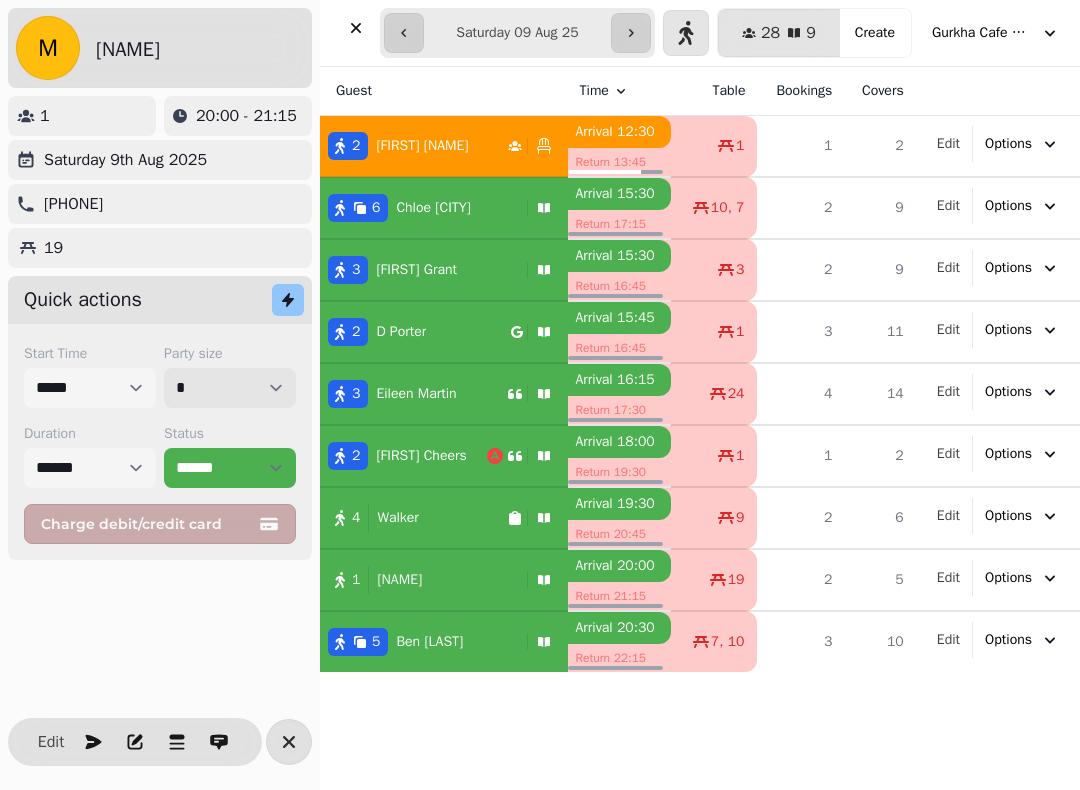 select on "*" 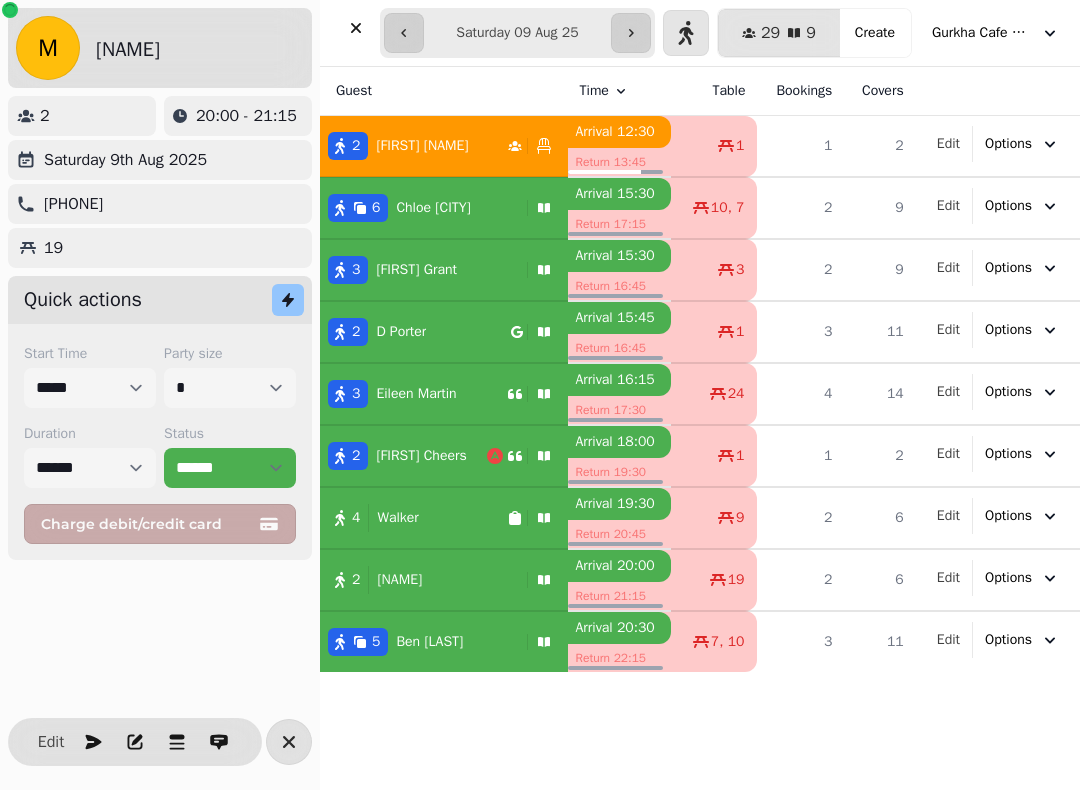 click 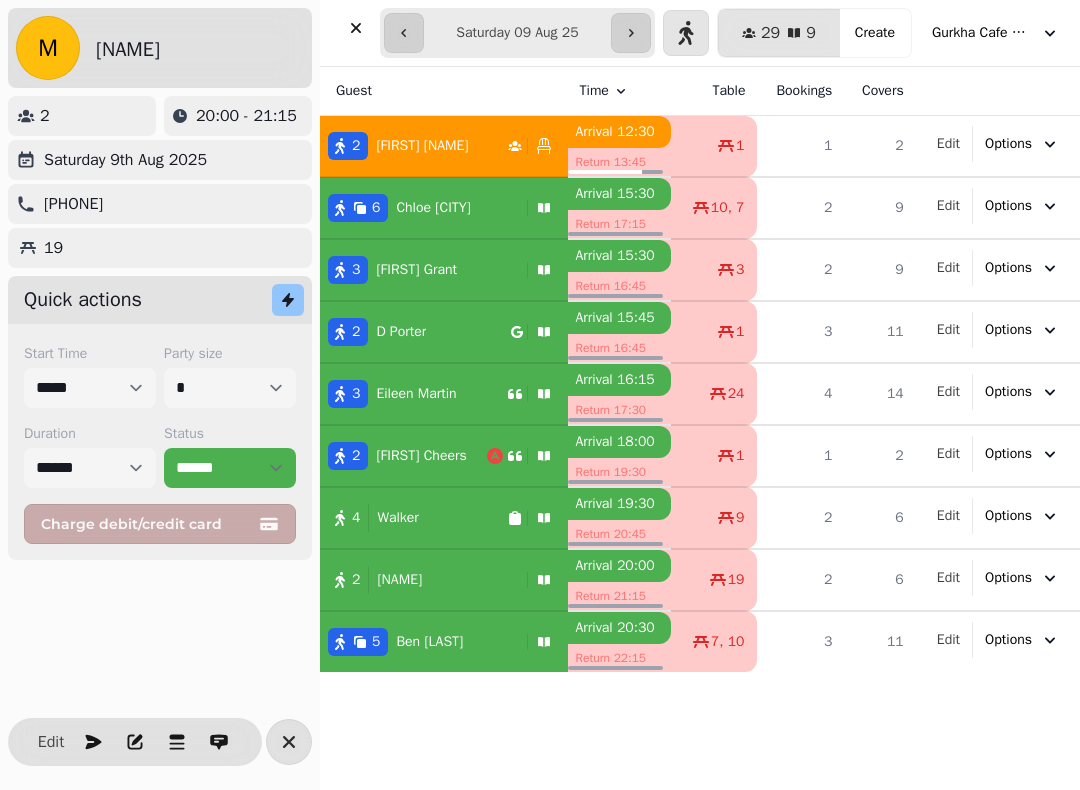 click 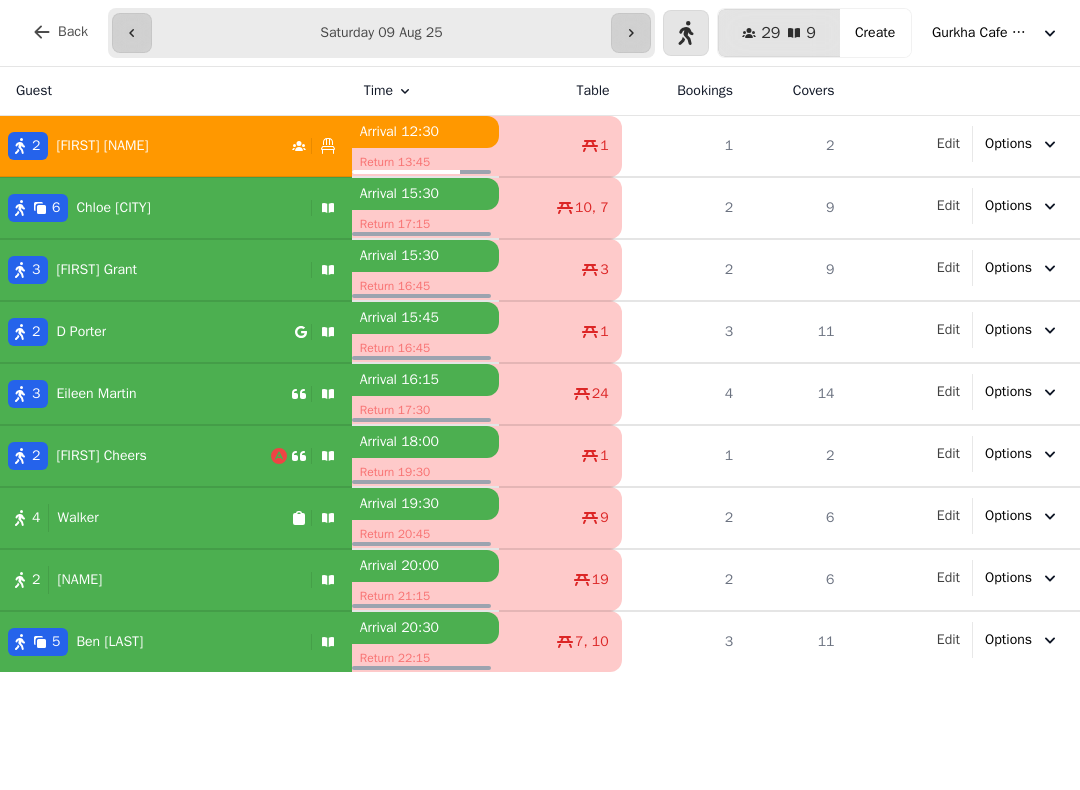 click on "5 Ben   McLeish" at bounding box center (151, 642) 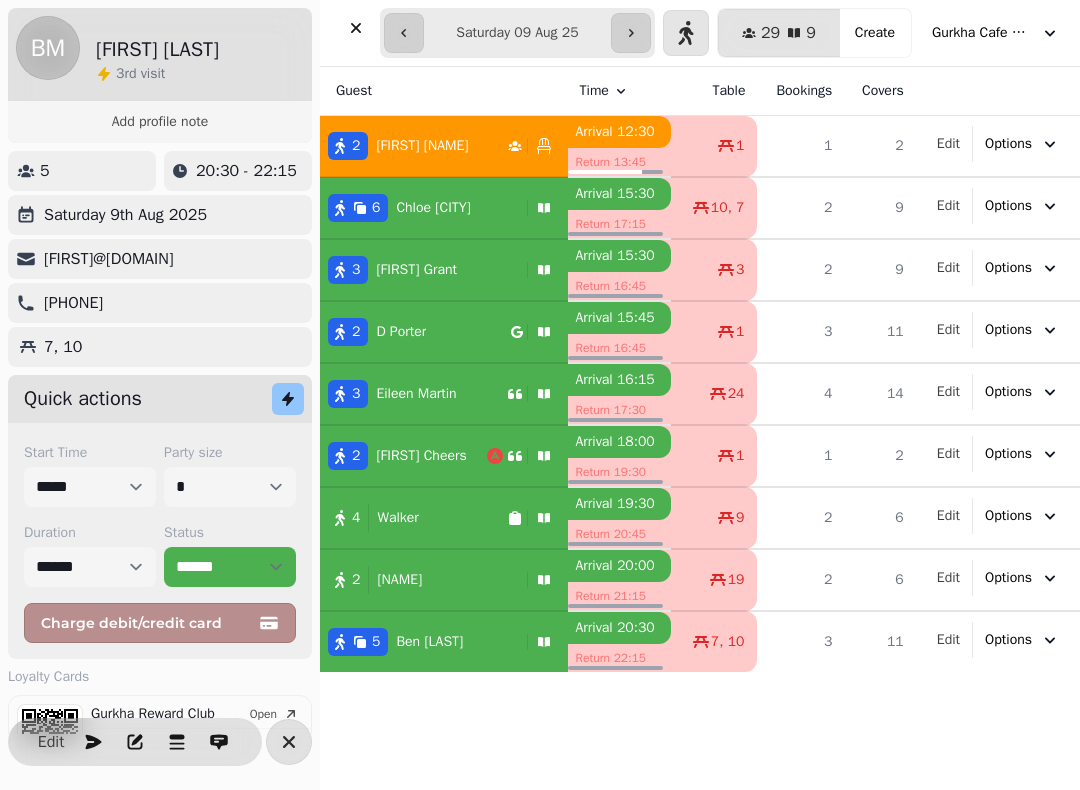 click at bounding box center [356, 28] 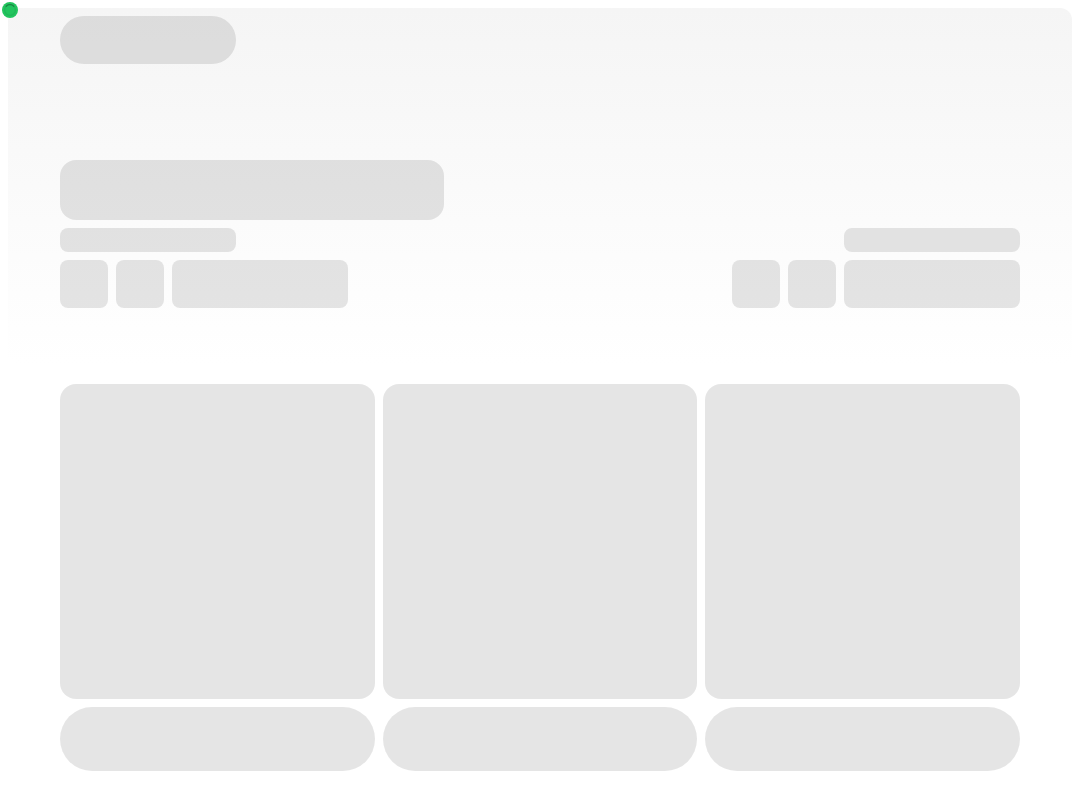 scroll, scrollTop: 0, scrollLeft: 0, axis: both 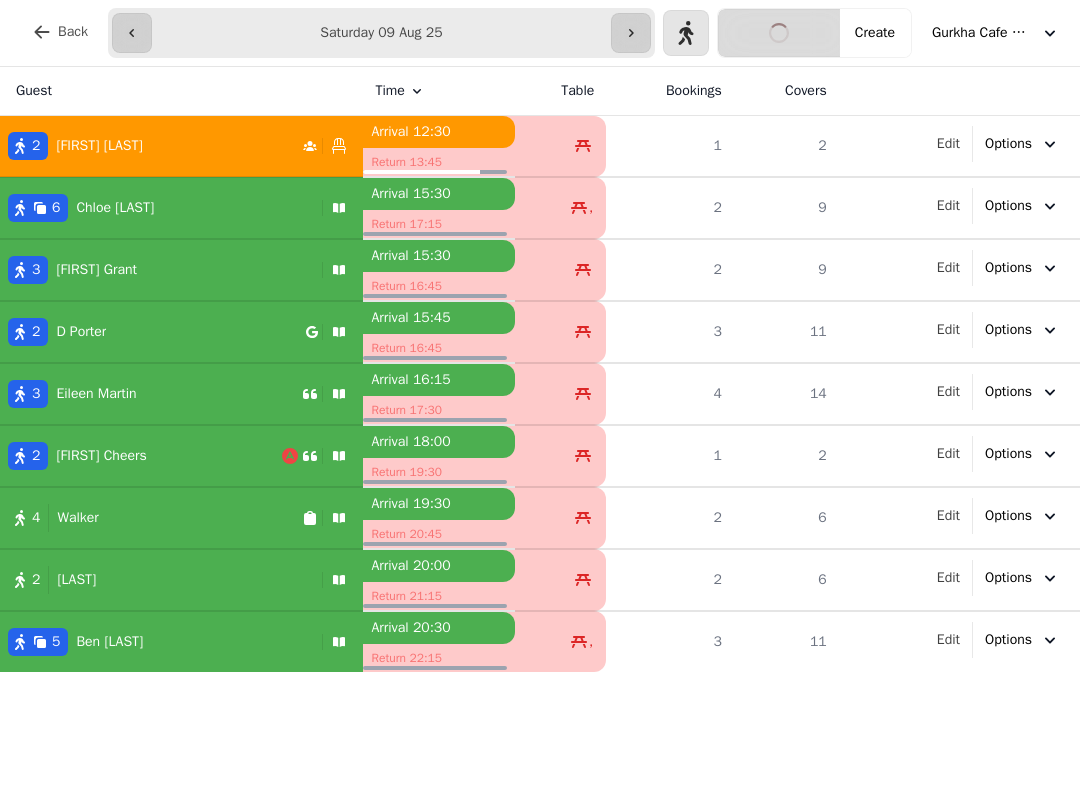 select on "**********" 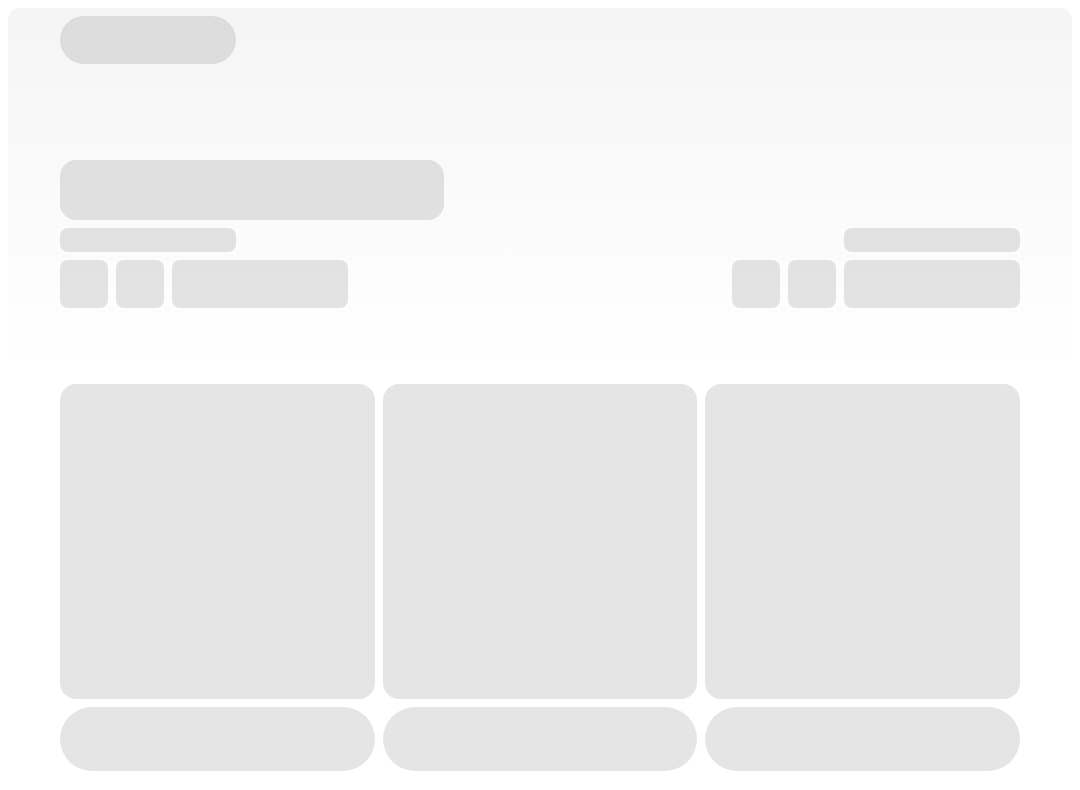 scroll, scrollTop: 0, scrollLeft: 0, axis: both 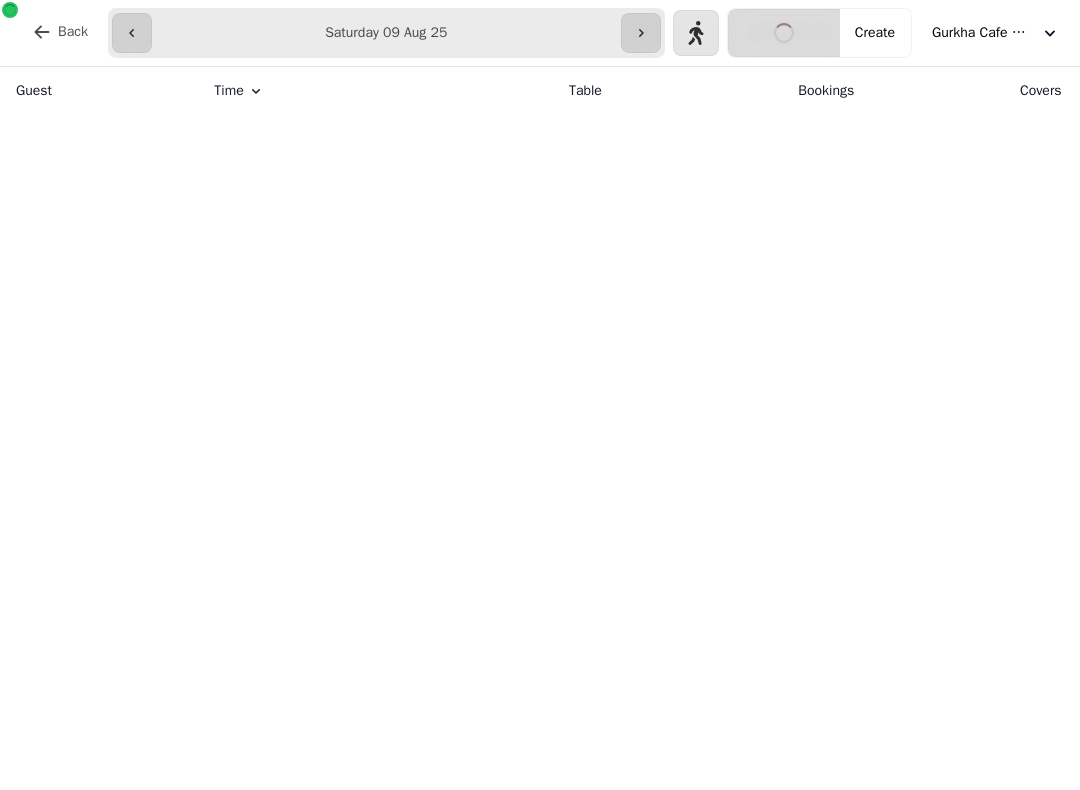select on "**********" 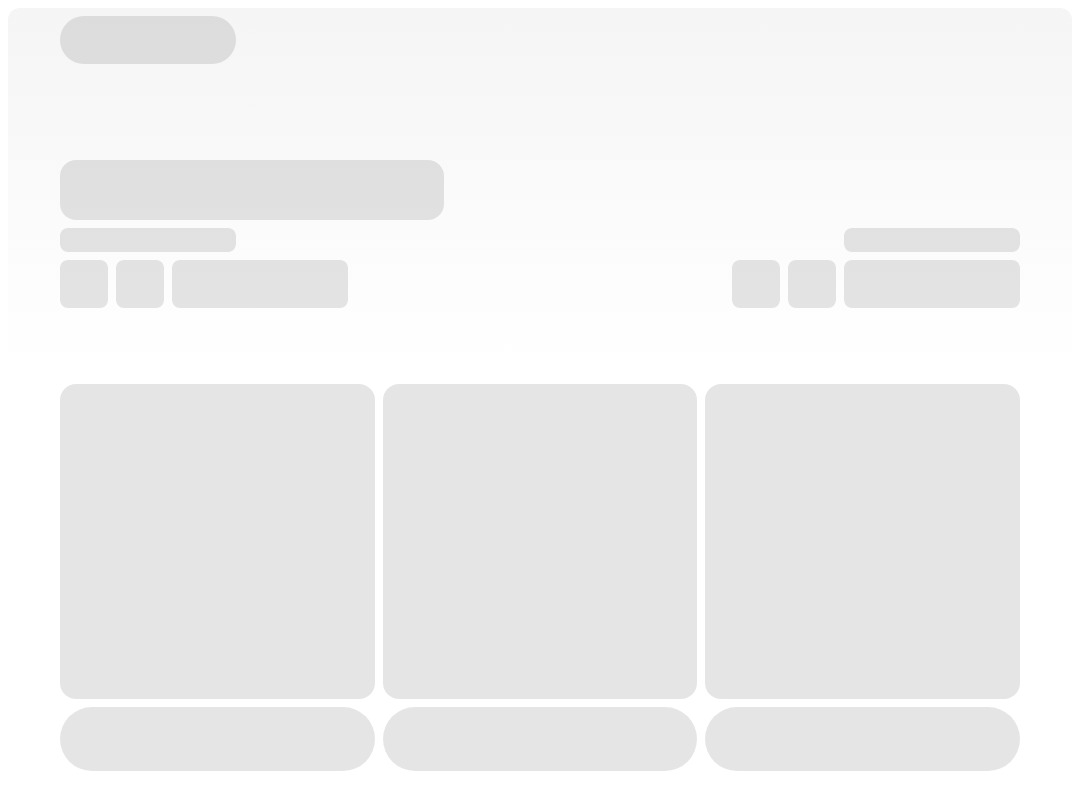 scroll, scrollTop: 0, scrollLeft: 0, axis: both 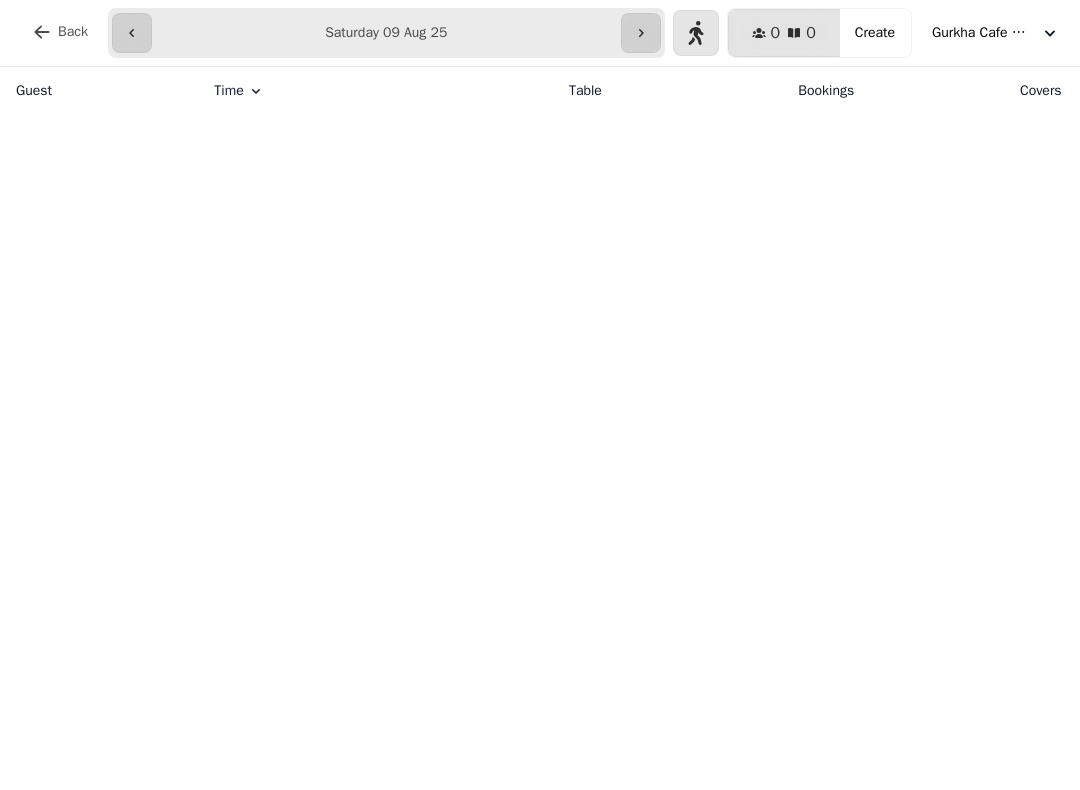 select on "**********" 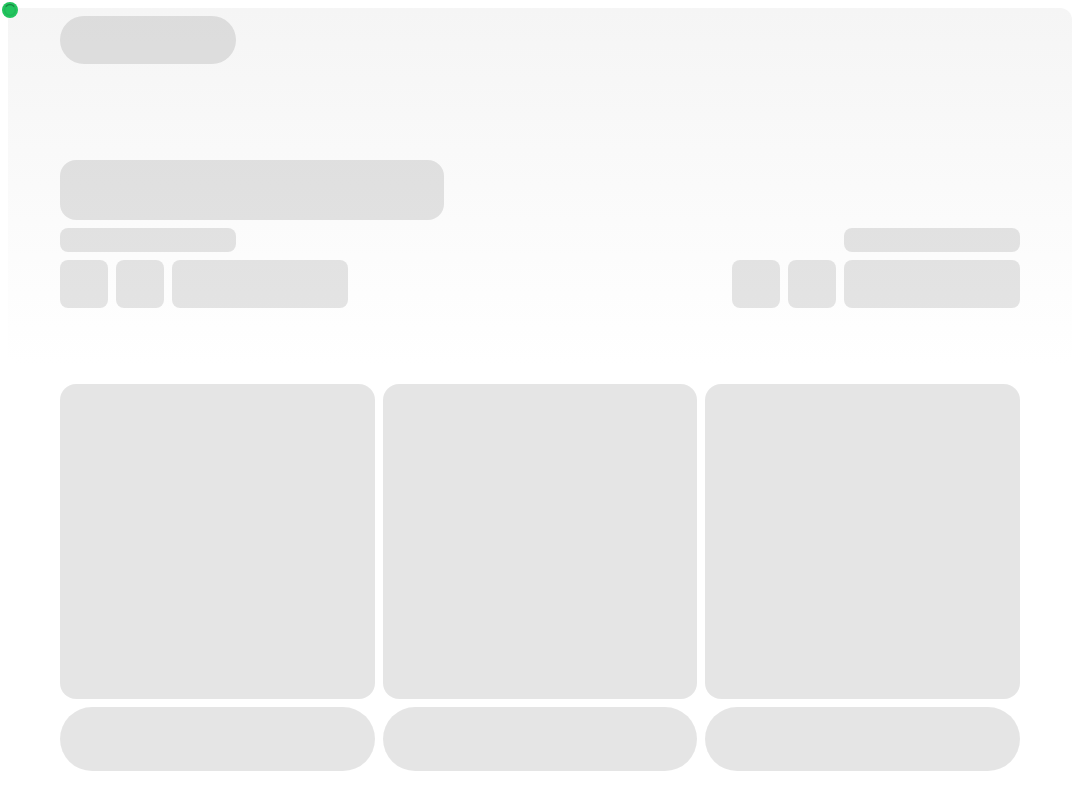 scroll, scrollTop: 0, scrollLeft: 0, axis: both 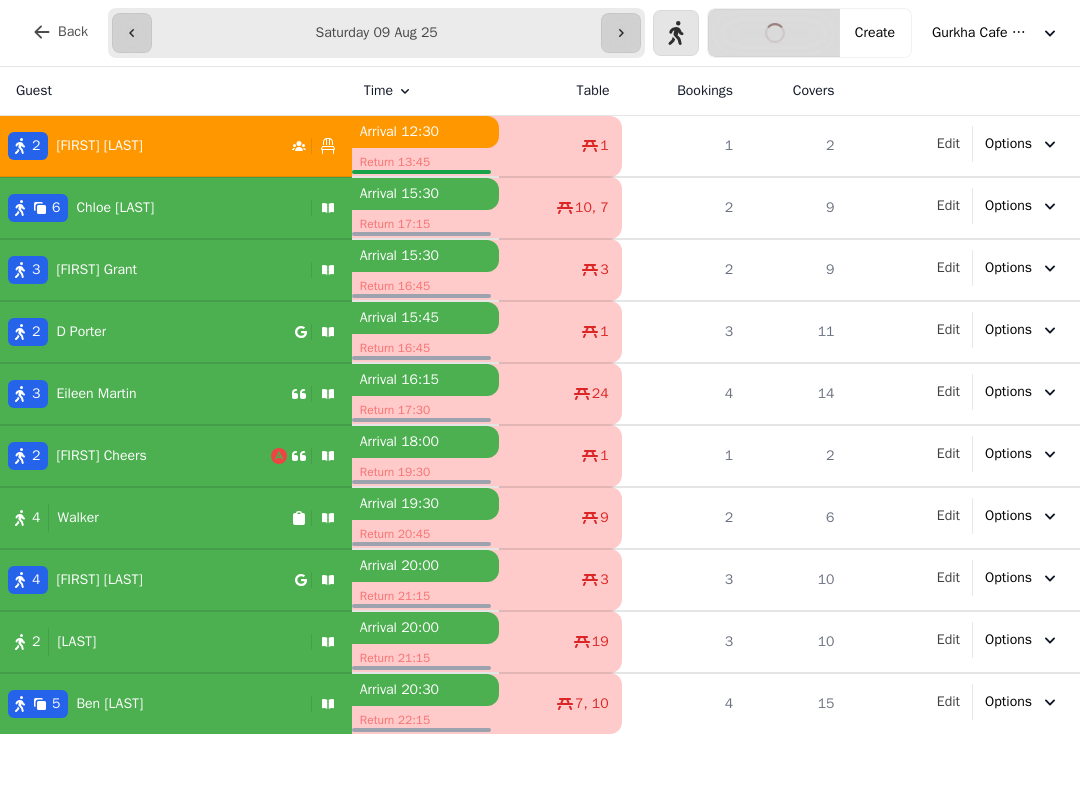 select on "**********" 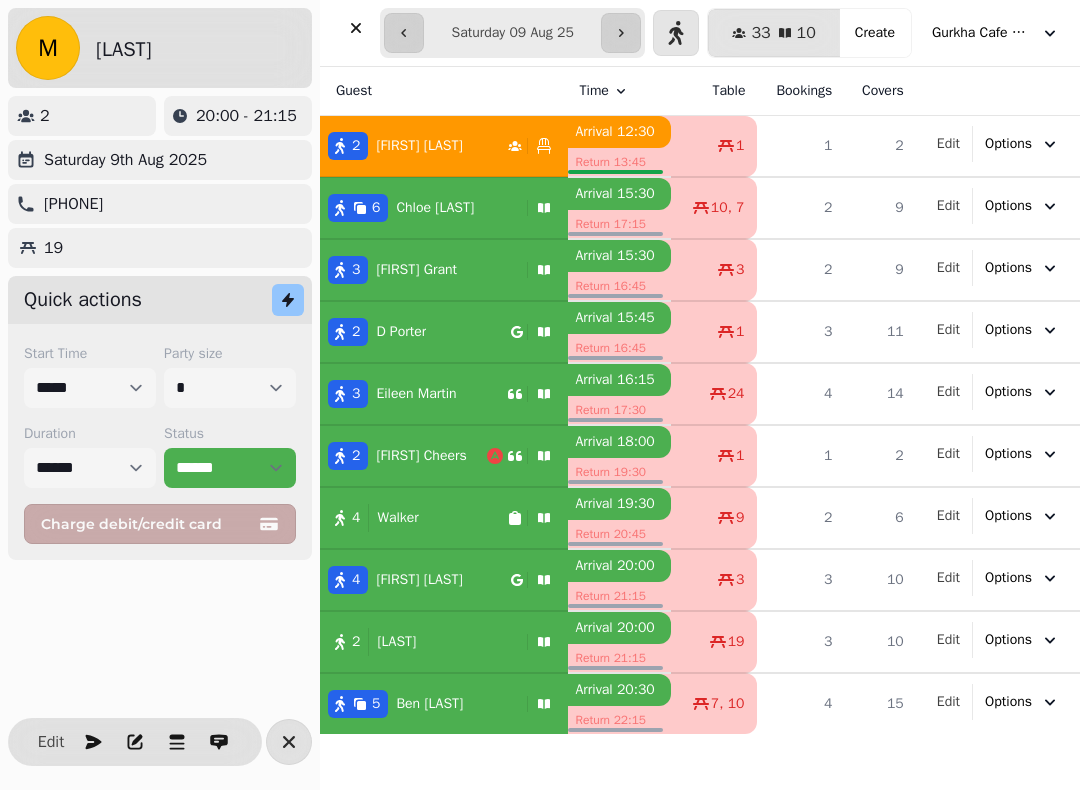 click on "Create" at bounding box center (875, 33) 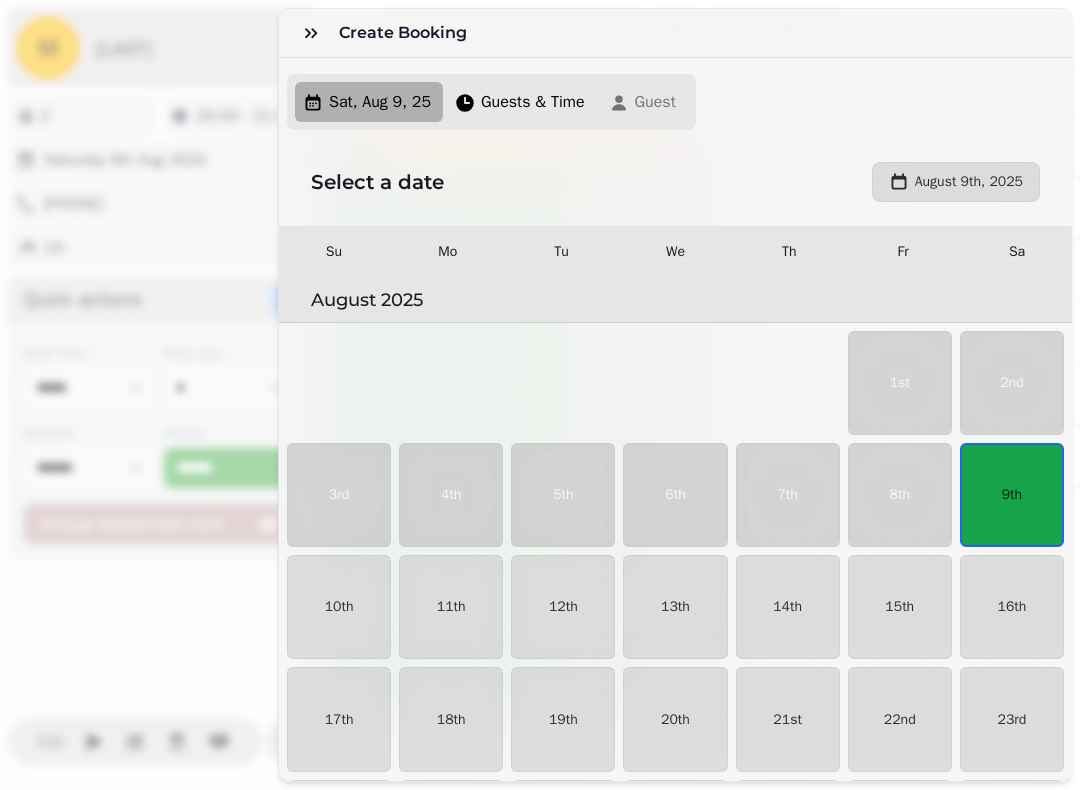 click on "9th" at bounding box center [1012, 495] 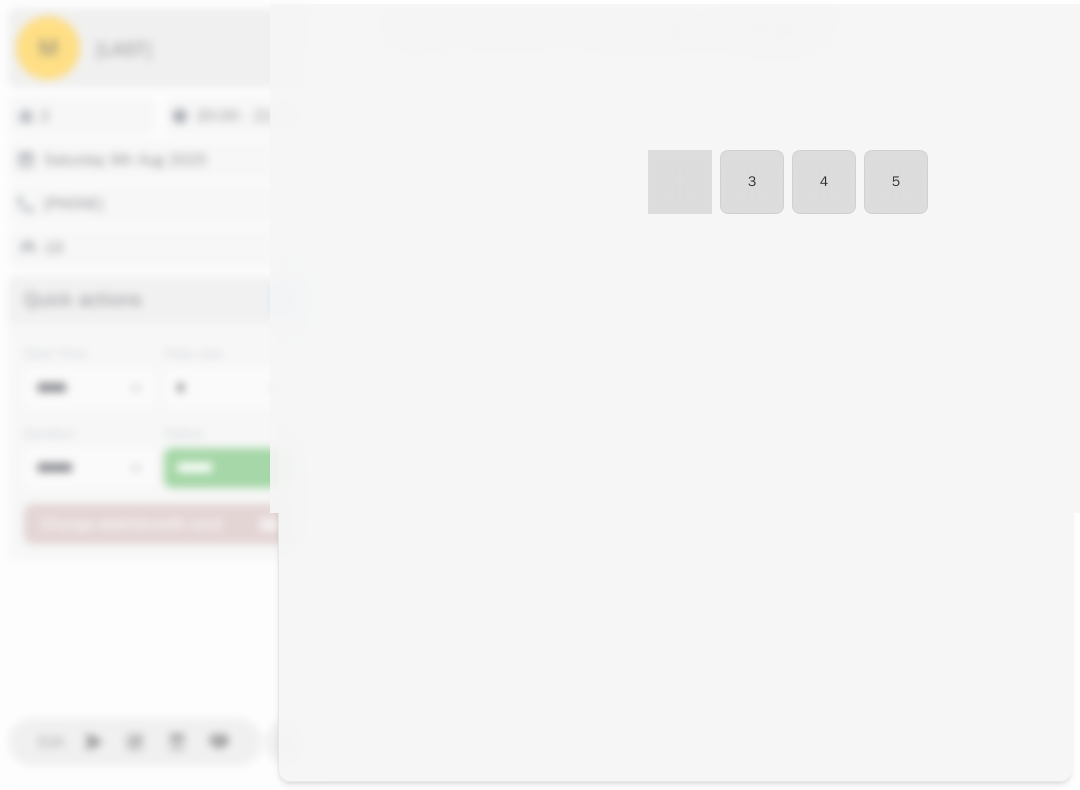 select on "****" 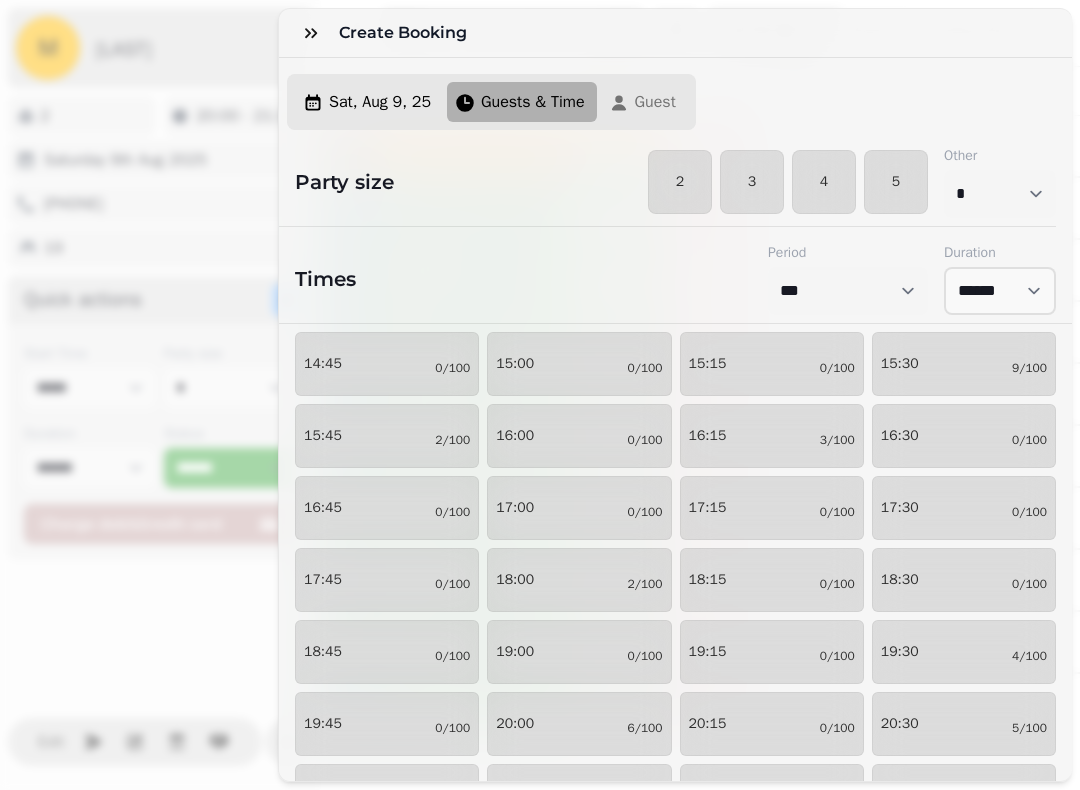 click on "18:30 0/100" at bounding box center [964, 580] 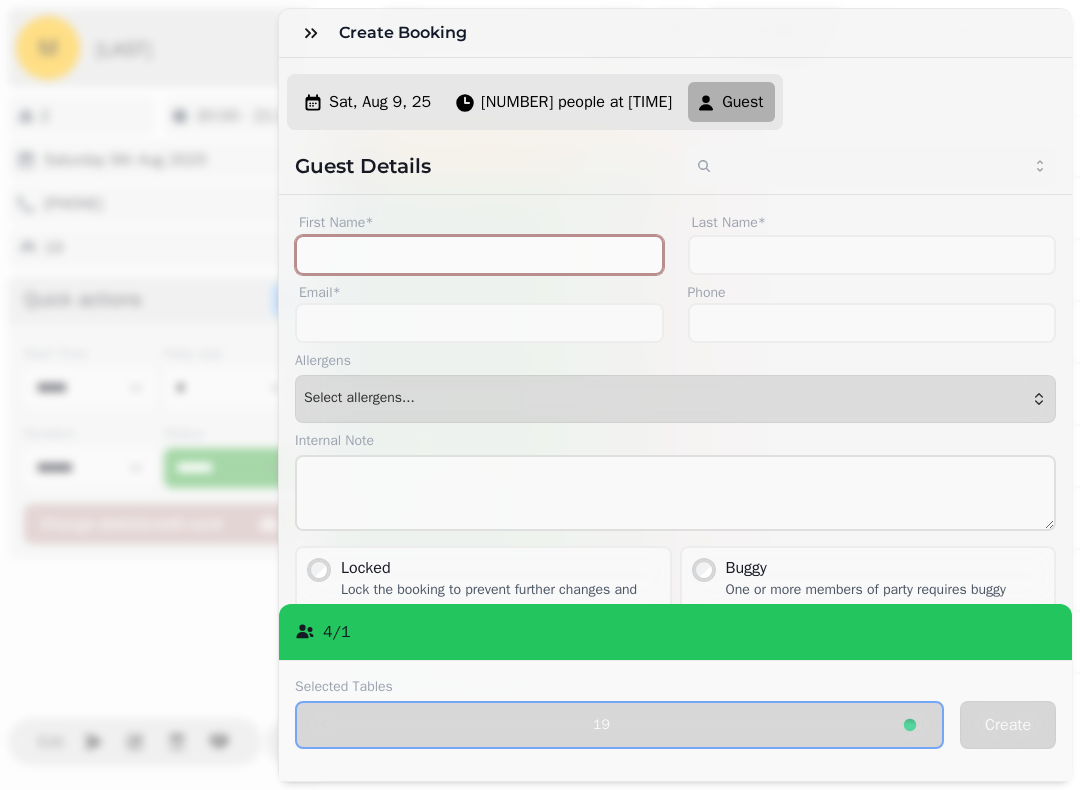 click on "First Name*" at bounding box center (479, 255) 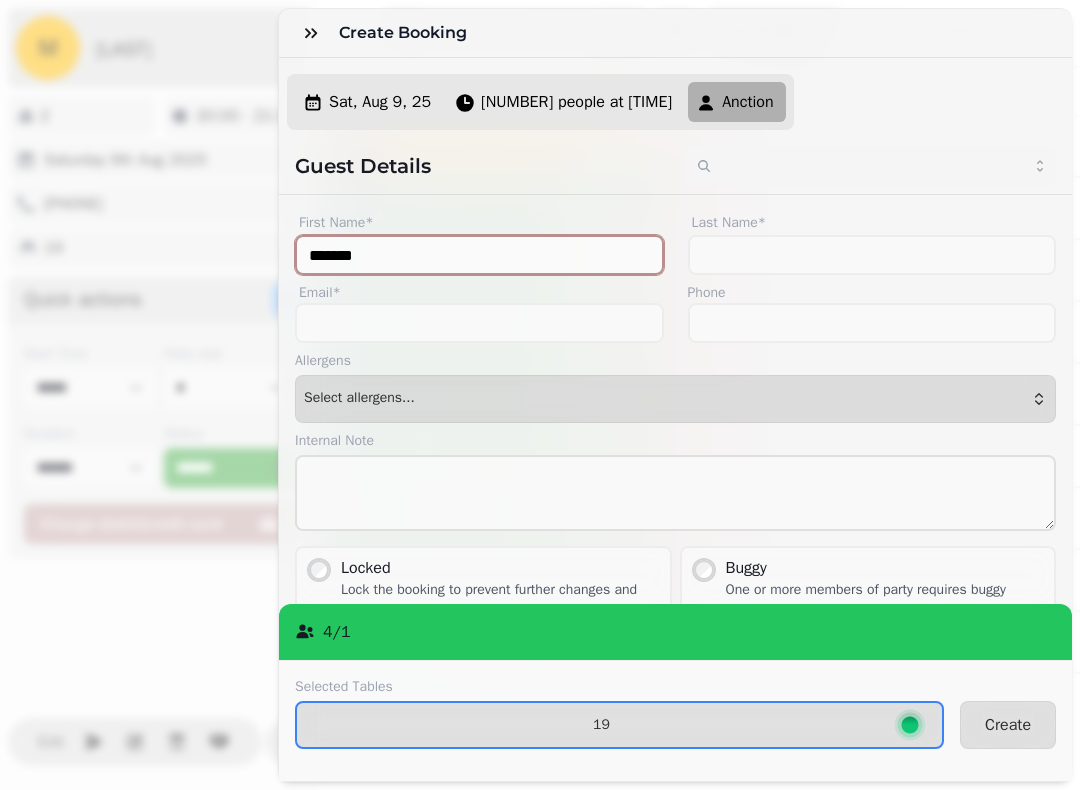 scroll, scrollTop: 0, scrollLeft: 0, axis: both 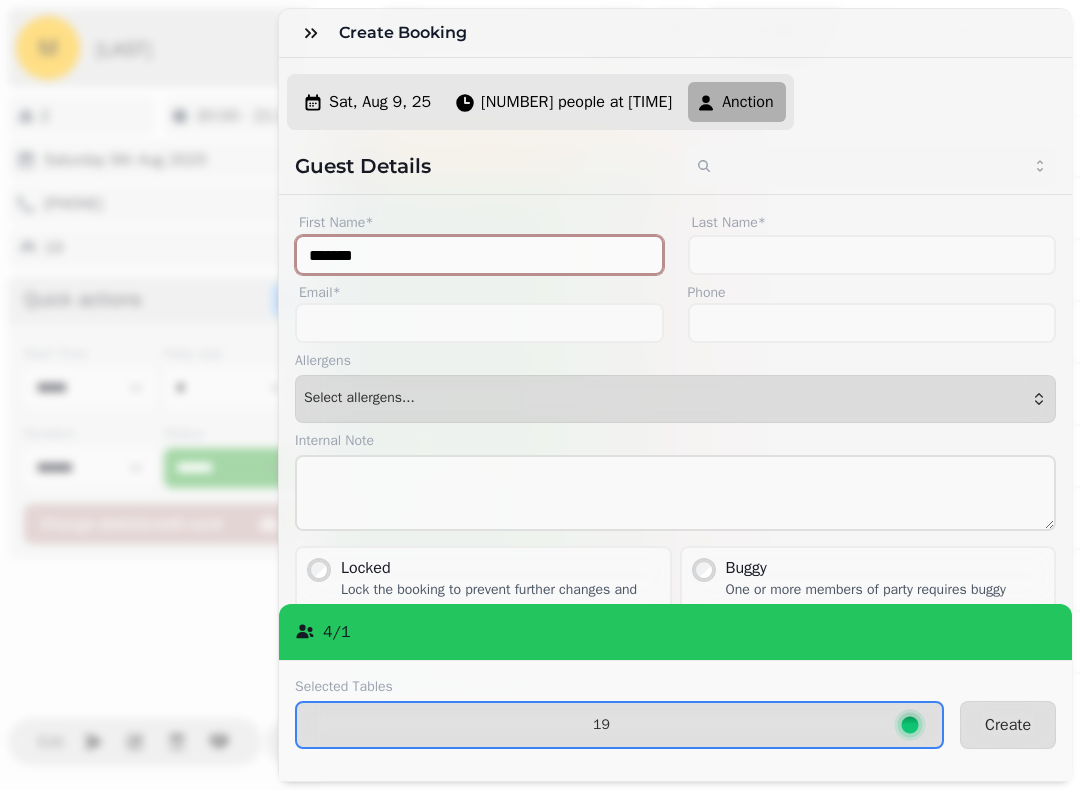 type on "*******" 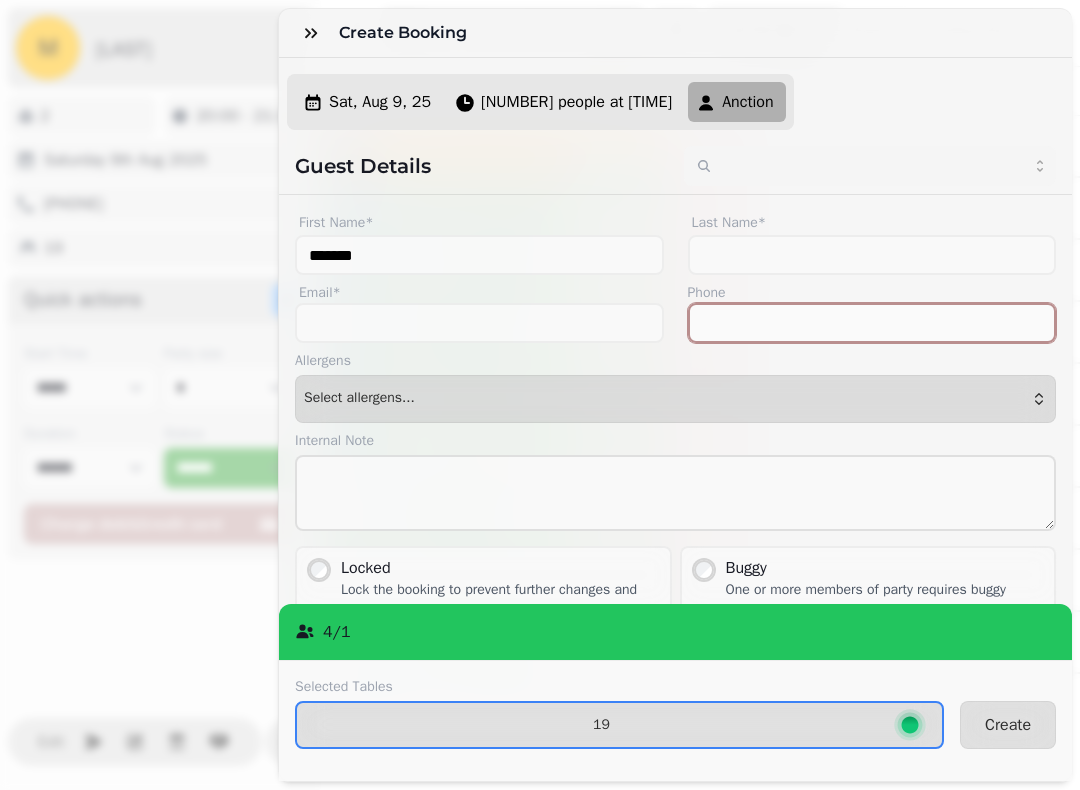 click on "Phone" at bounding box center [872, 323] 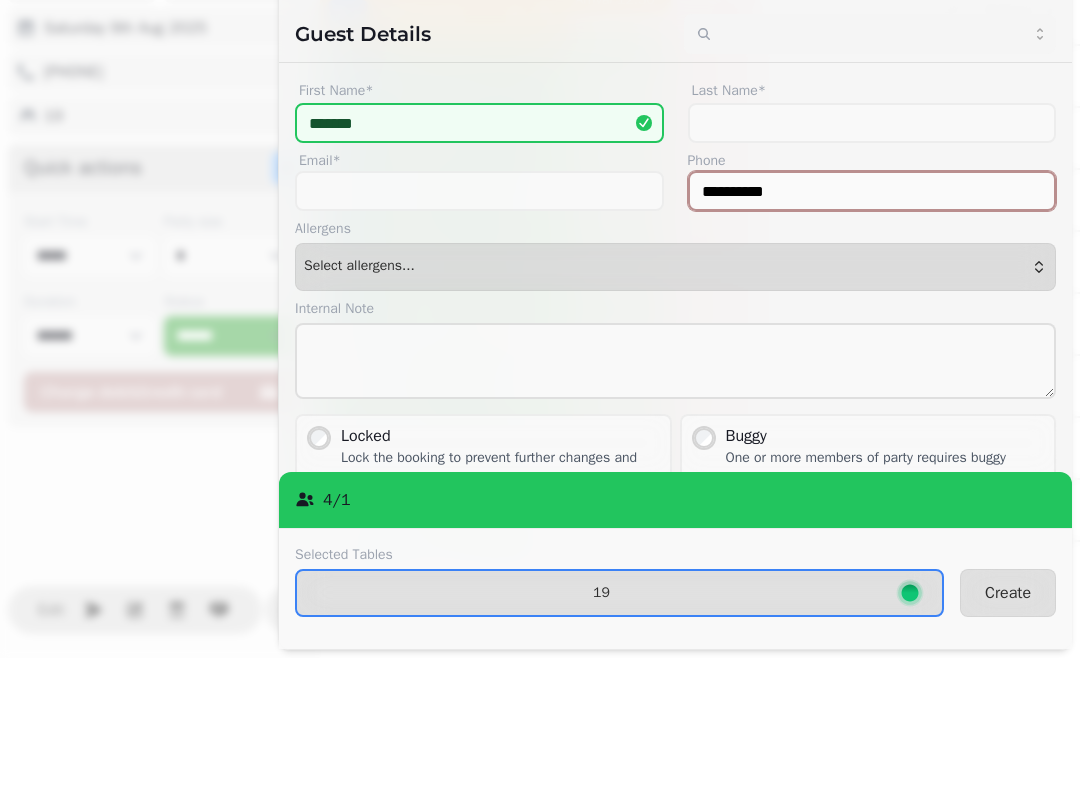 type on "**********" 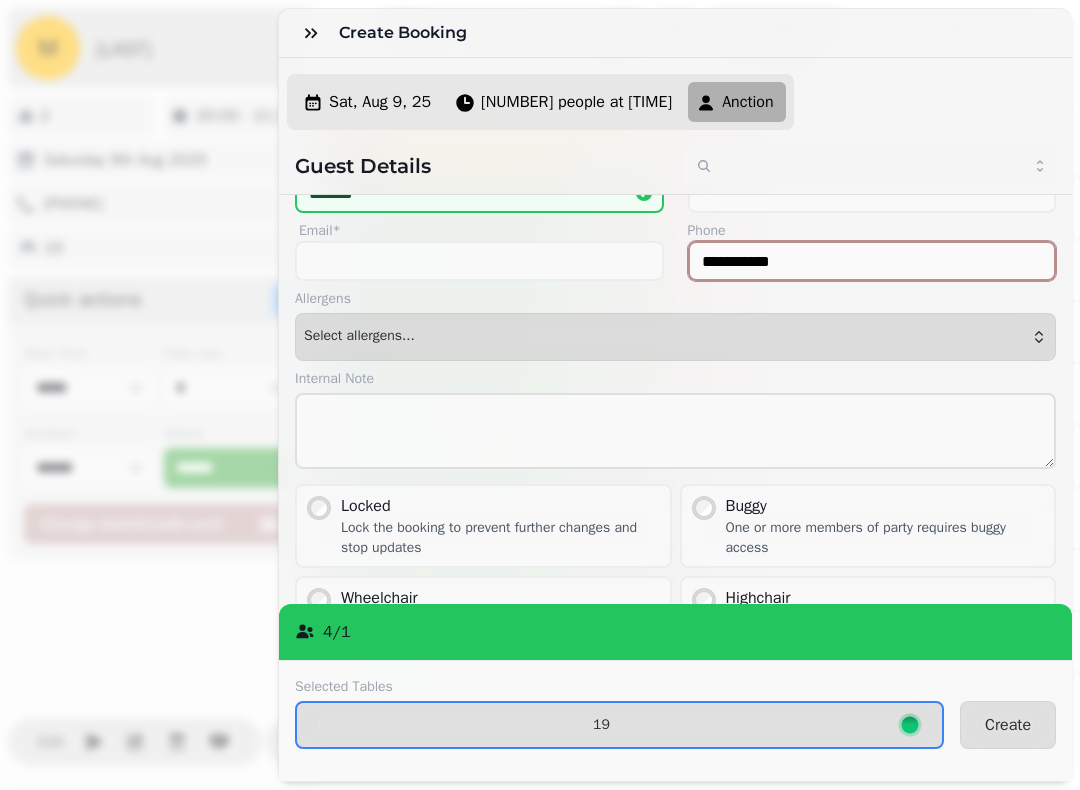 scroll, scrollTop: 63, scrollLeft: 0, axis: vertical 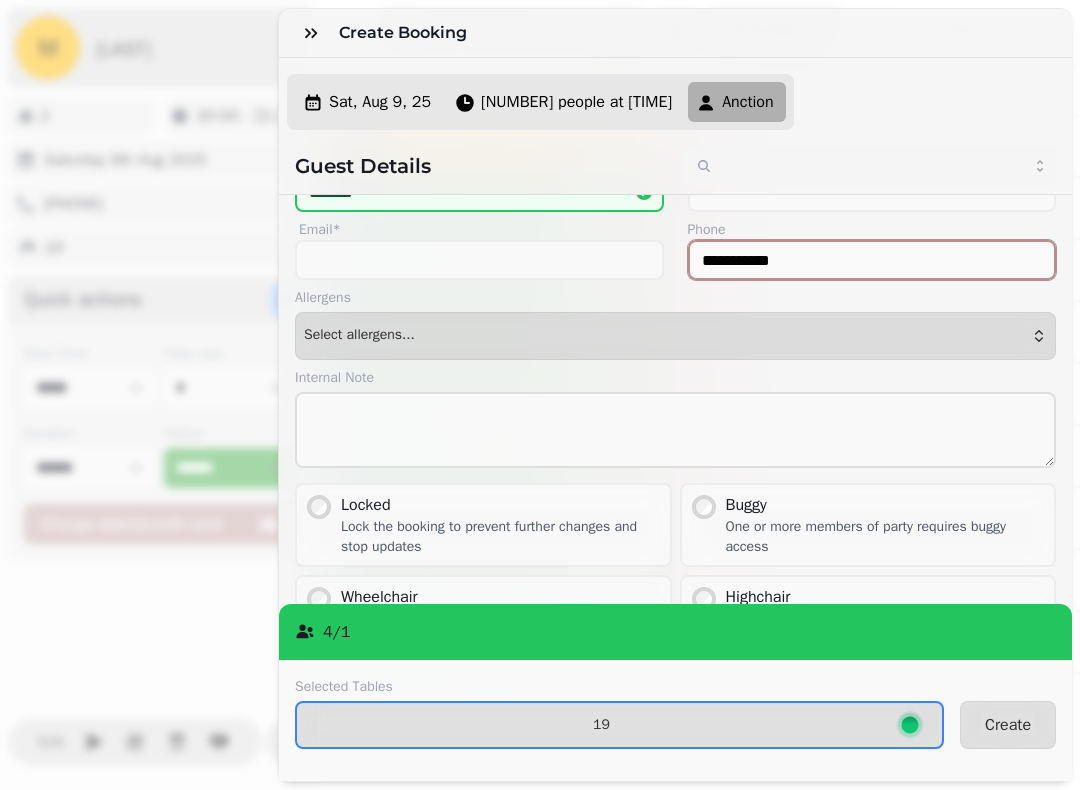 click on "1 people at 18:30" at bounding box center (576, 102) 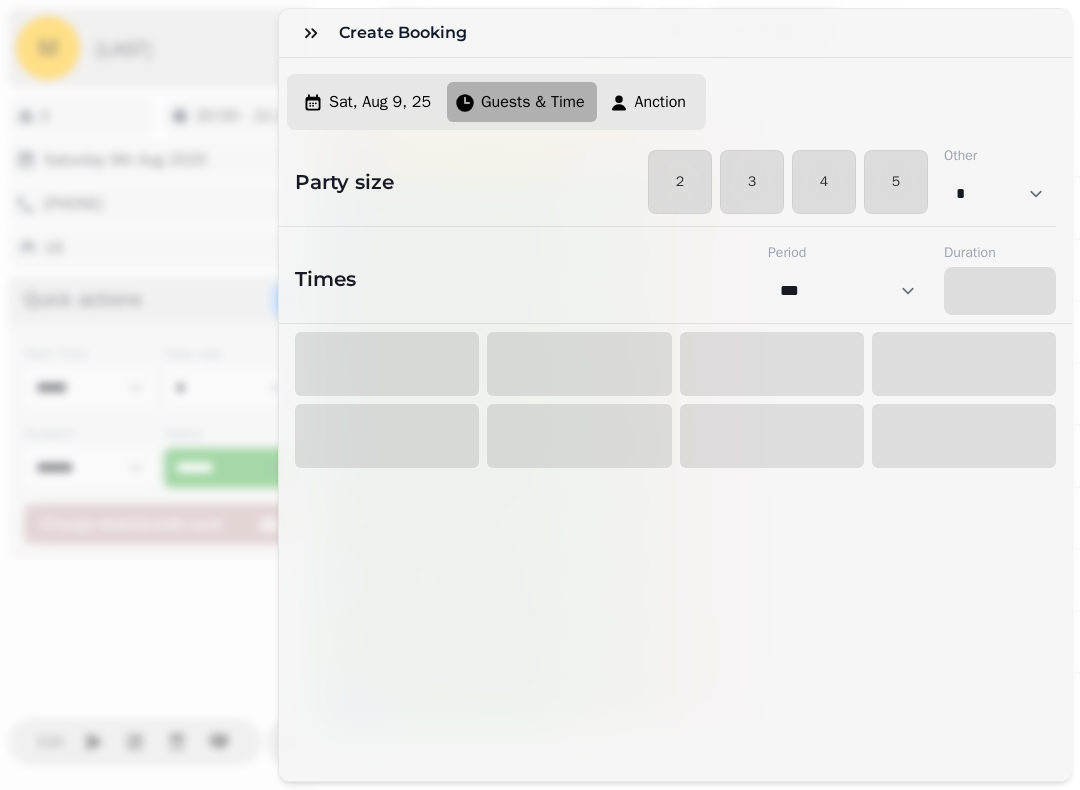 select on "****" 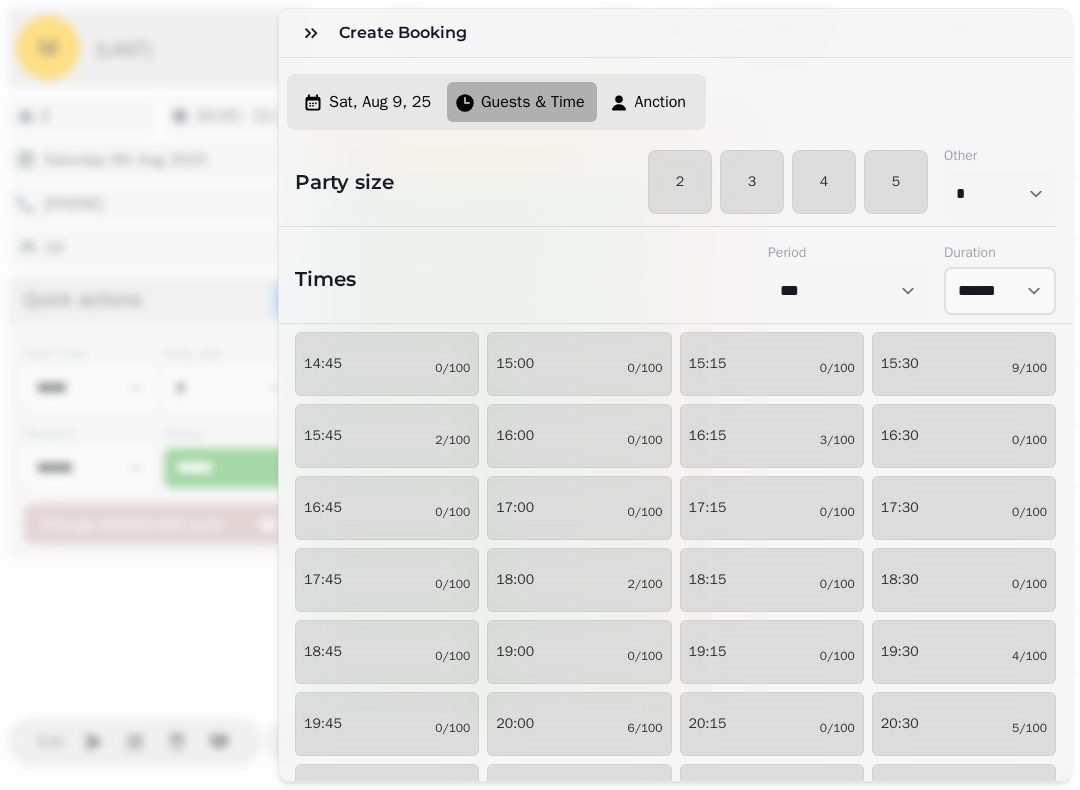 click on "Sat, Aug 9, 25" at bounding box center [380, 102] 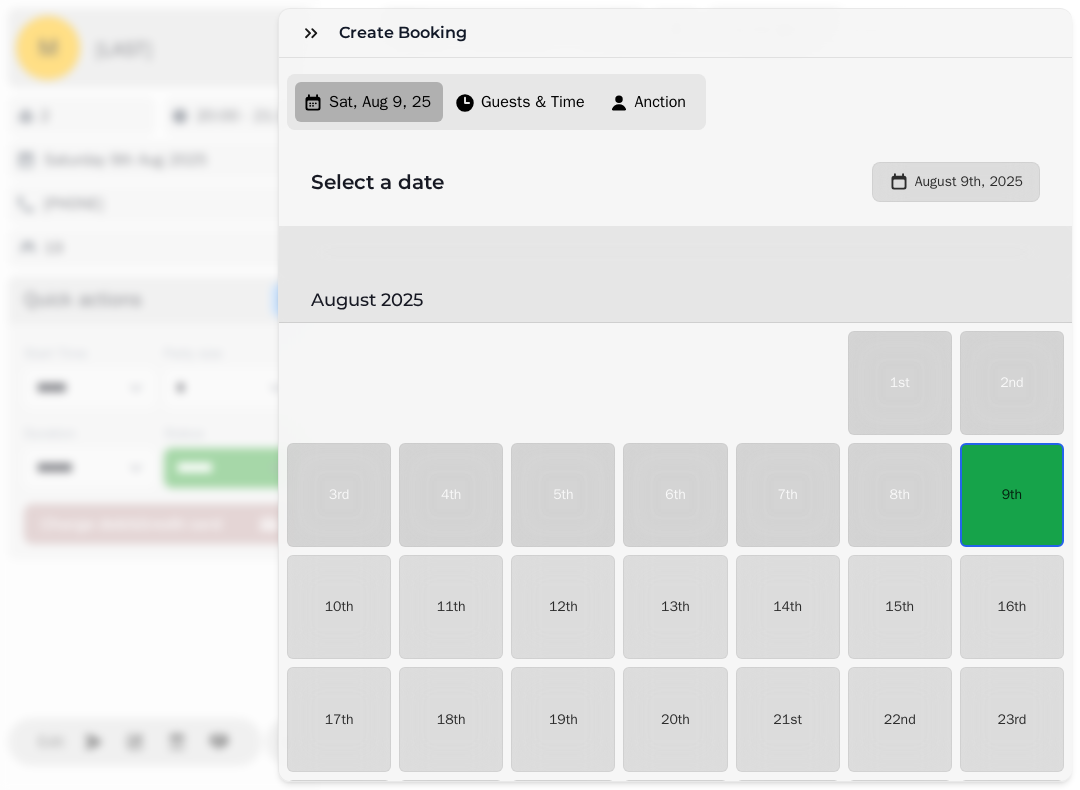 click on "Guests & Time" at bounding box center [533, 102] 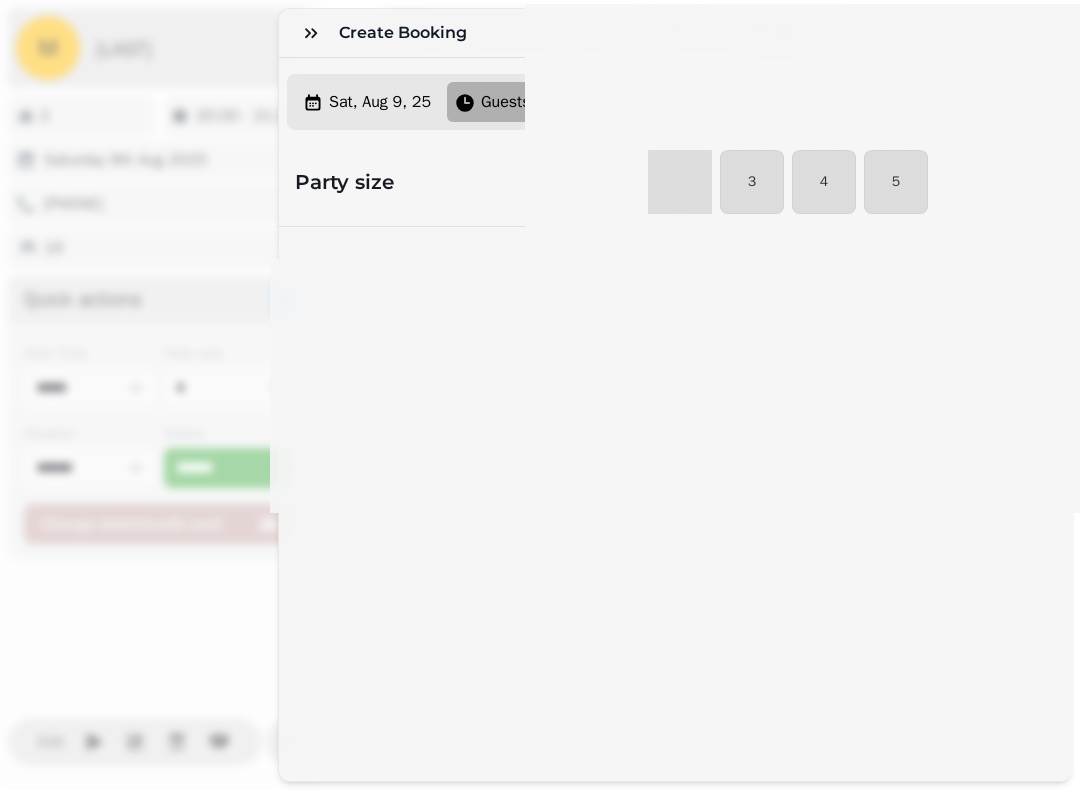 select on "****" 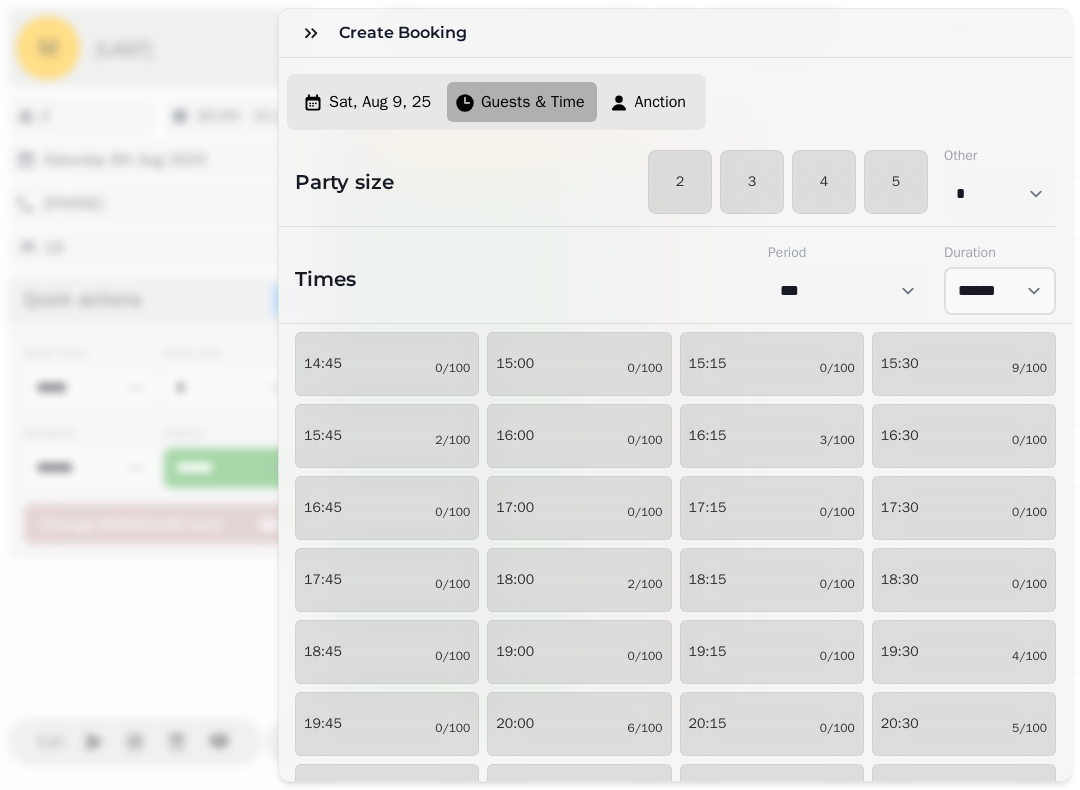 click on "3" at bounding box center [752, 182] 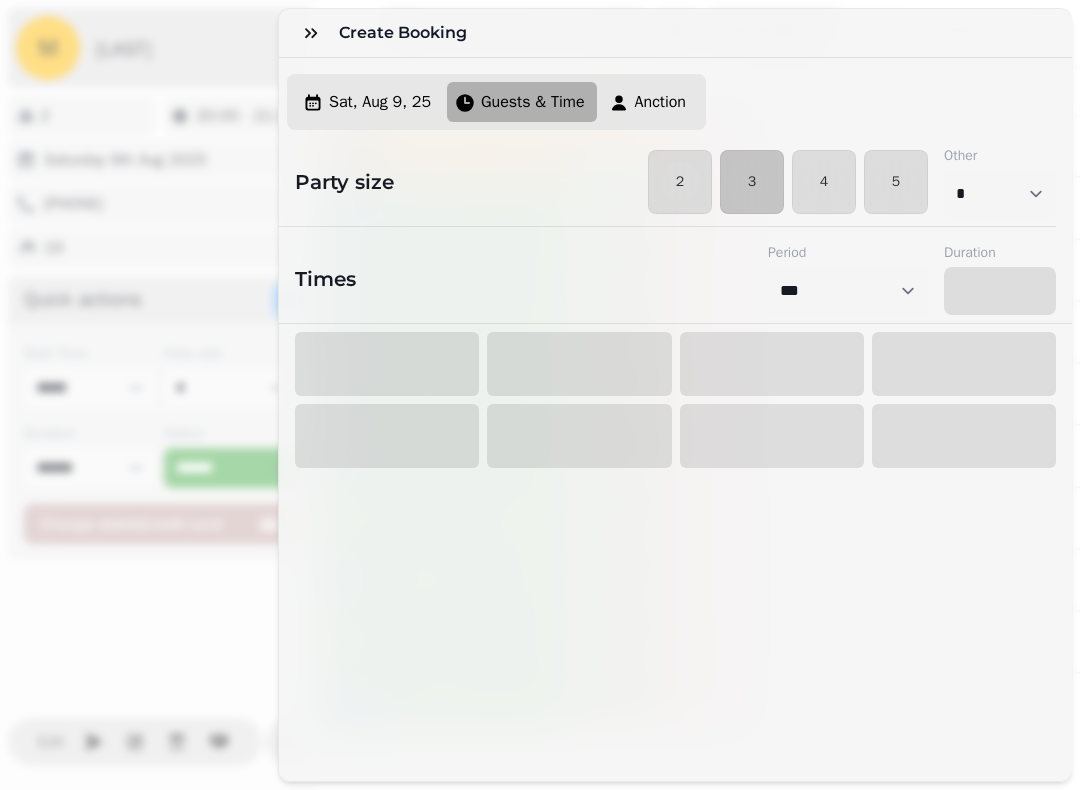 select on "****" 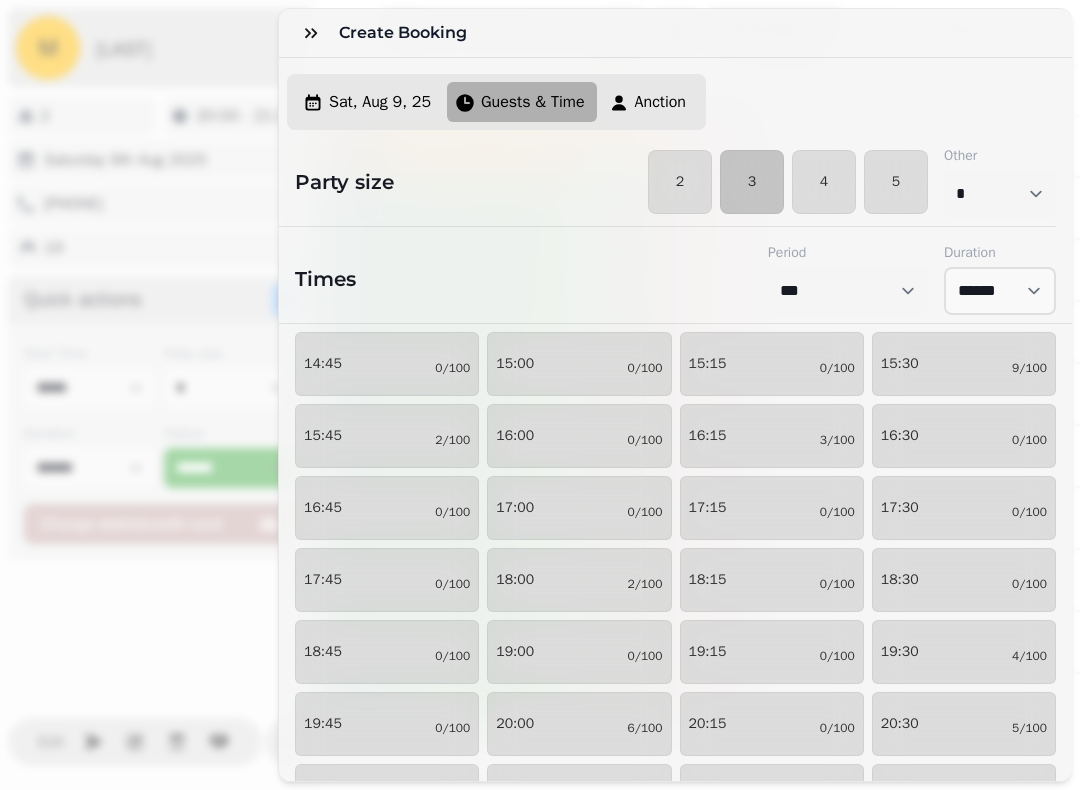 click on "3" at bounding box center [752, 182] 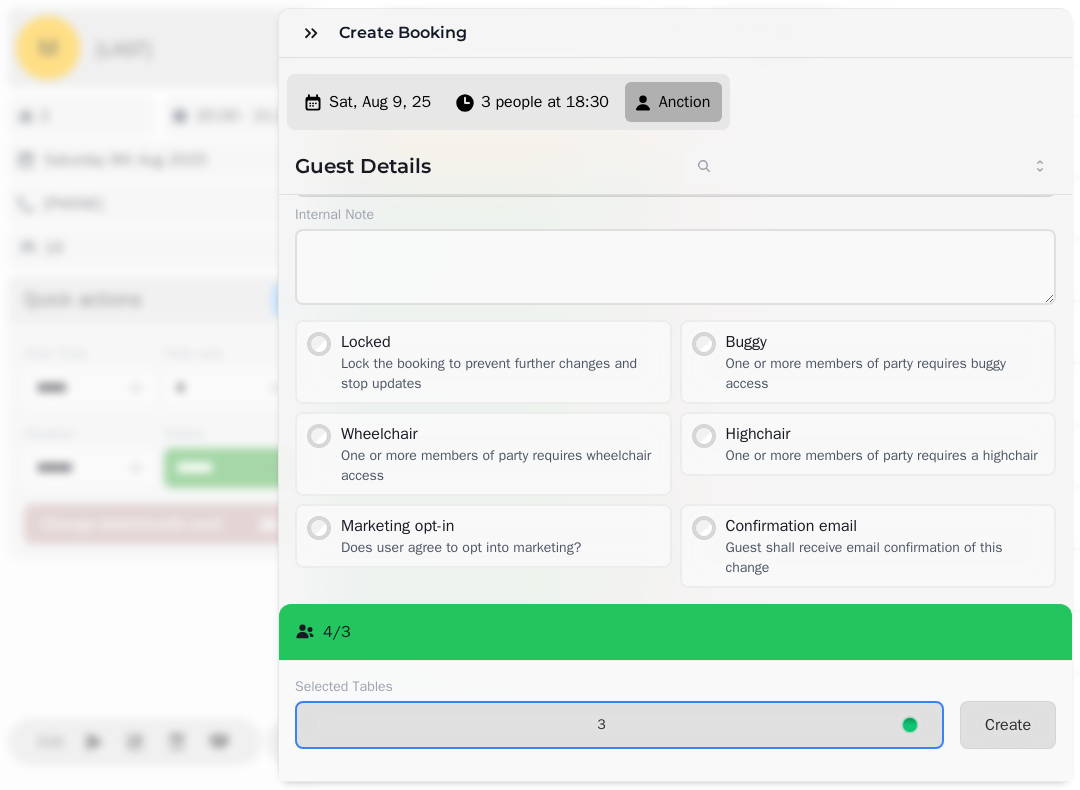 scroll, scrollTop: 225, scrollLeft: 0, axis: vertical 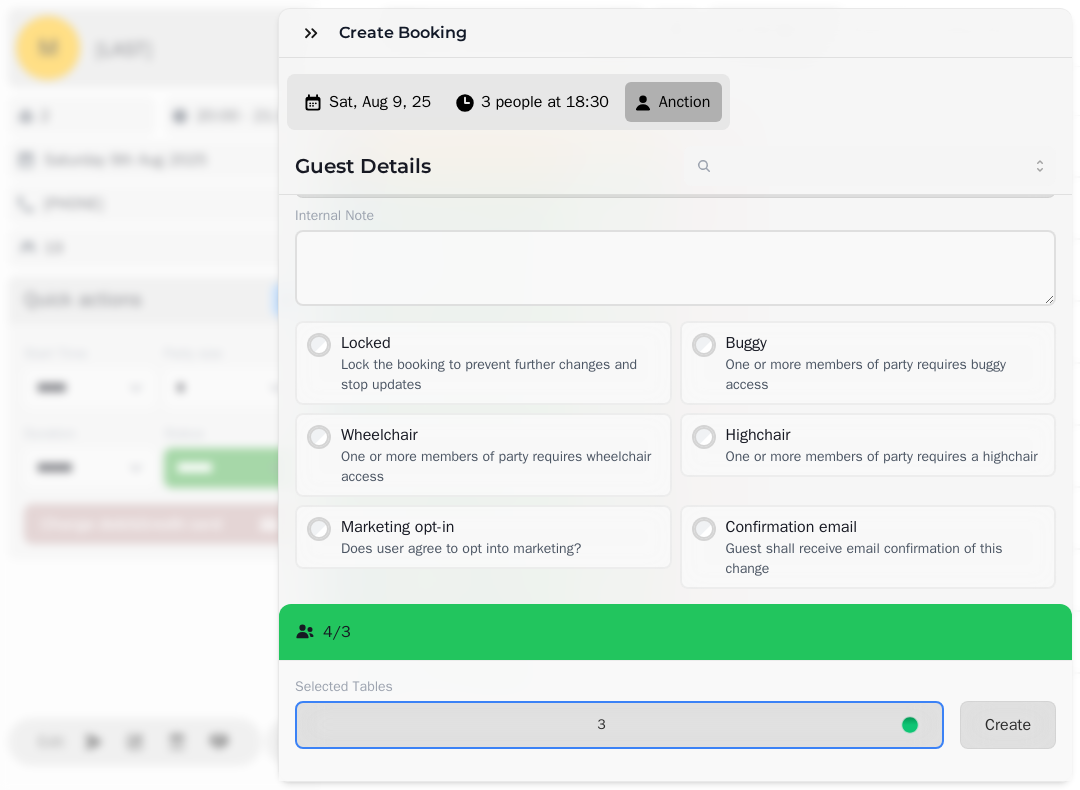 click on "Create" at bounding box center [1008, 725] 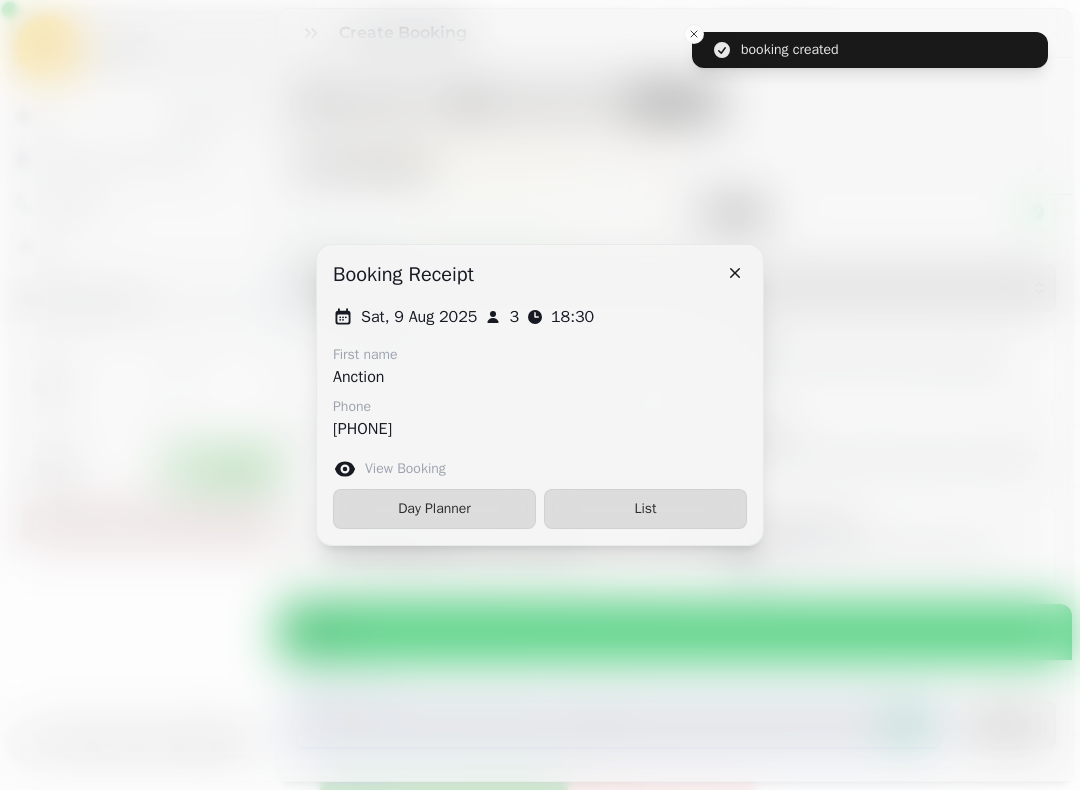 scroll, scrollTop: 111, scrollLeft: 0, axis: vertical 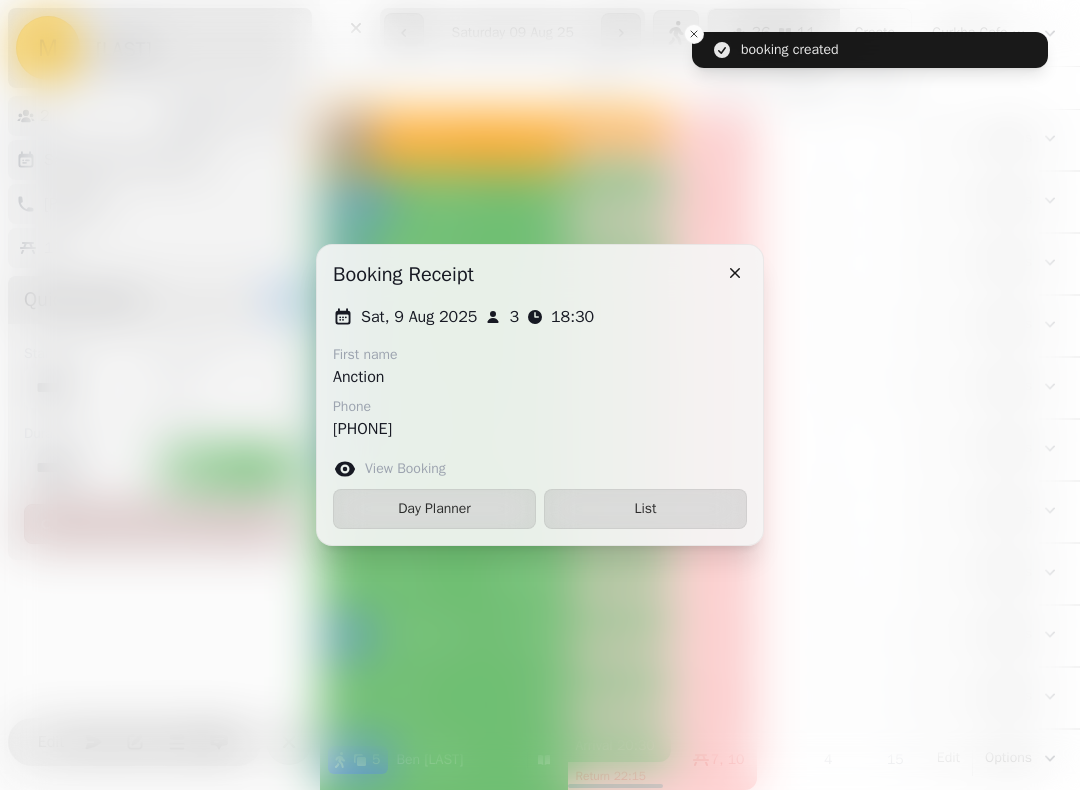 click at bounding box center (540, 395) 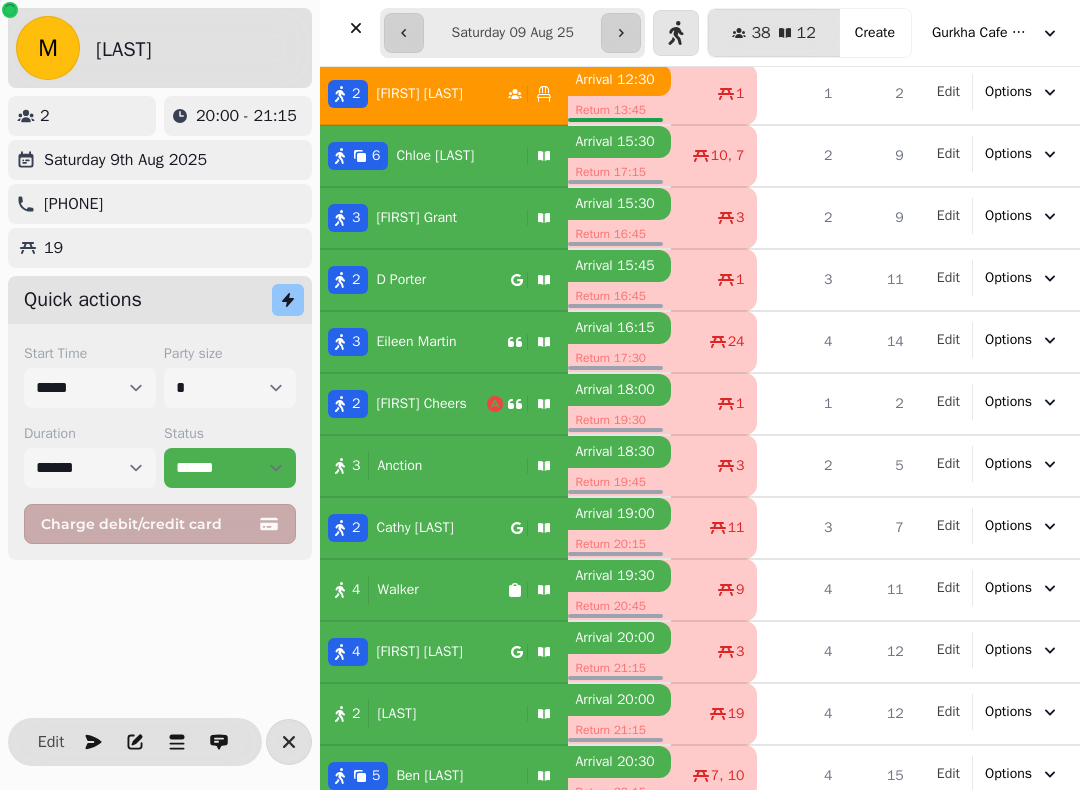 scroll, scrollTop: 68, scrollLeft: 0, axis: vertical 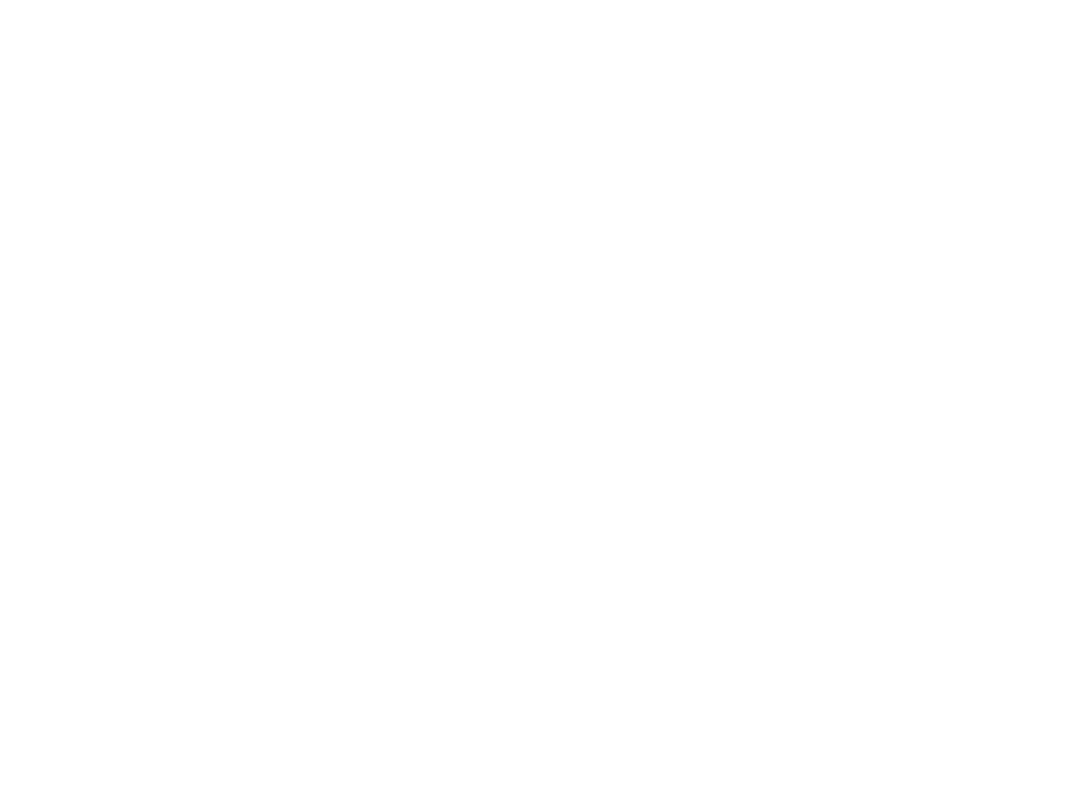 select on "**********" 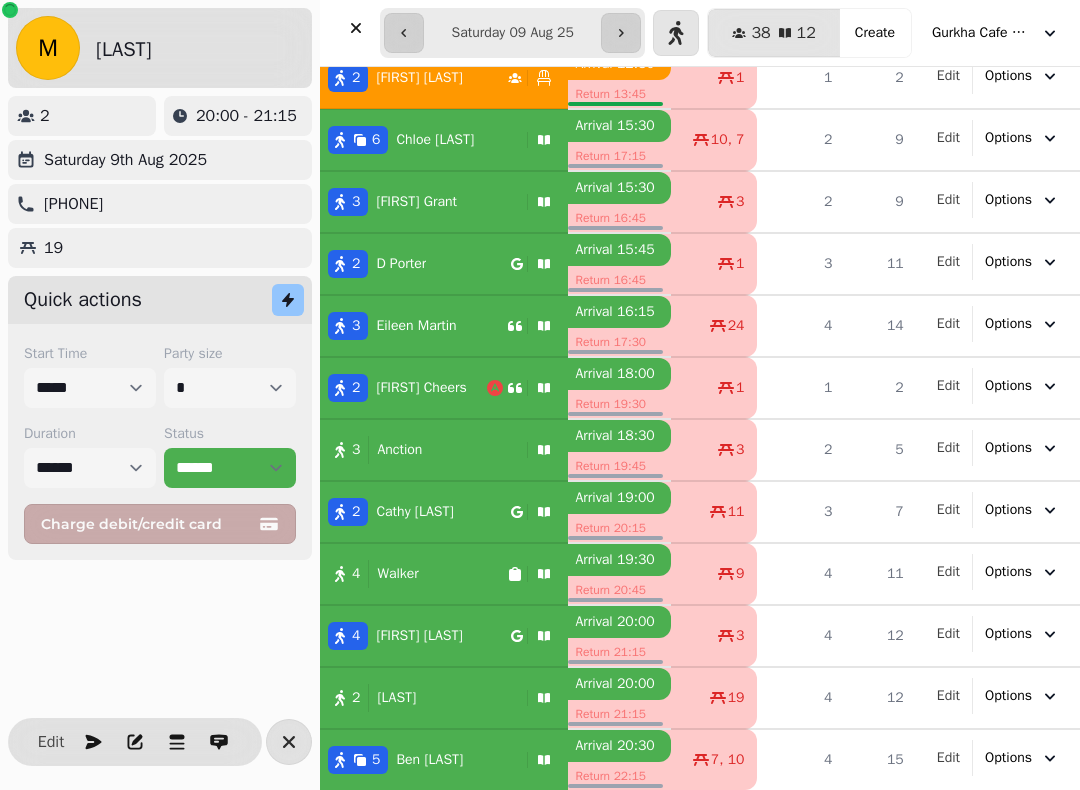 scroll, scrollTop: 68, scrollLeft: 0, axis: vertical 